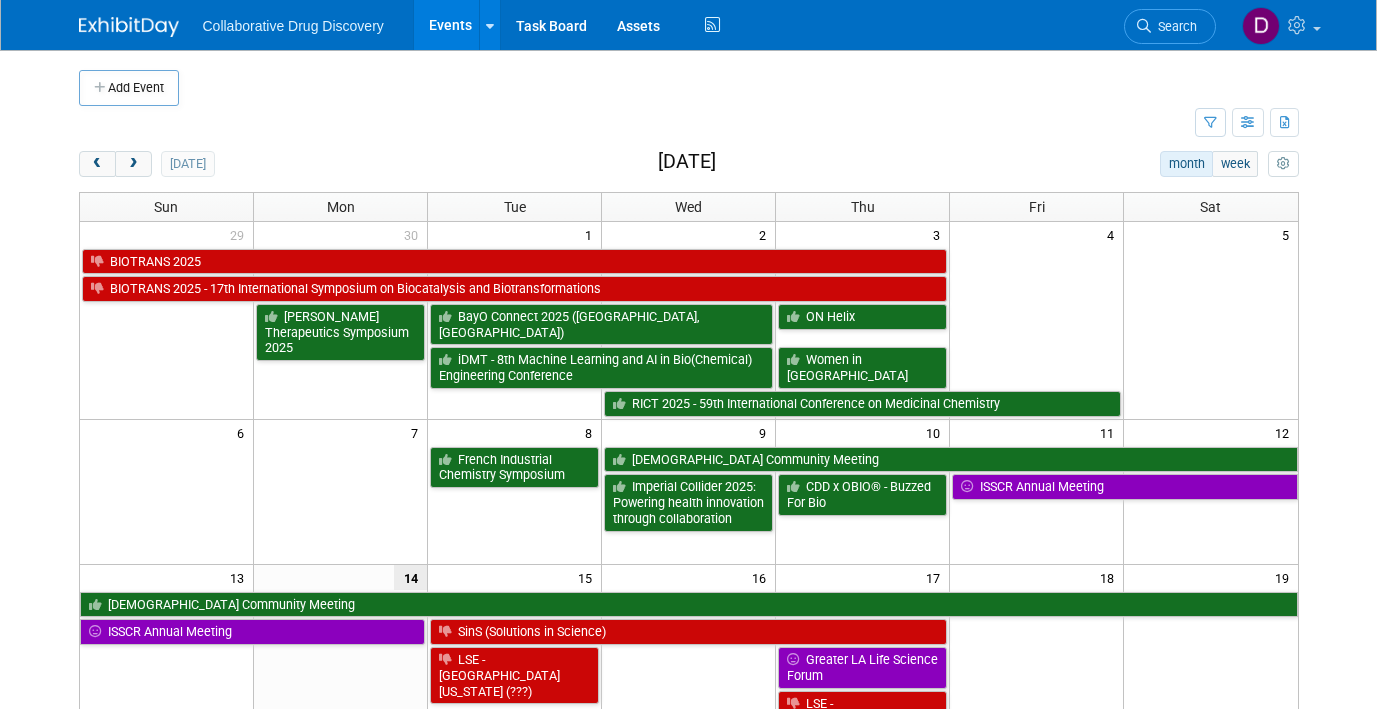 scroll, scrollTop: 0, scrollLeft: 0, axis: both 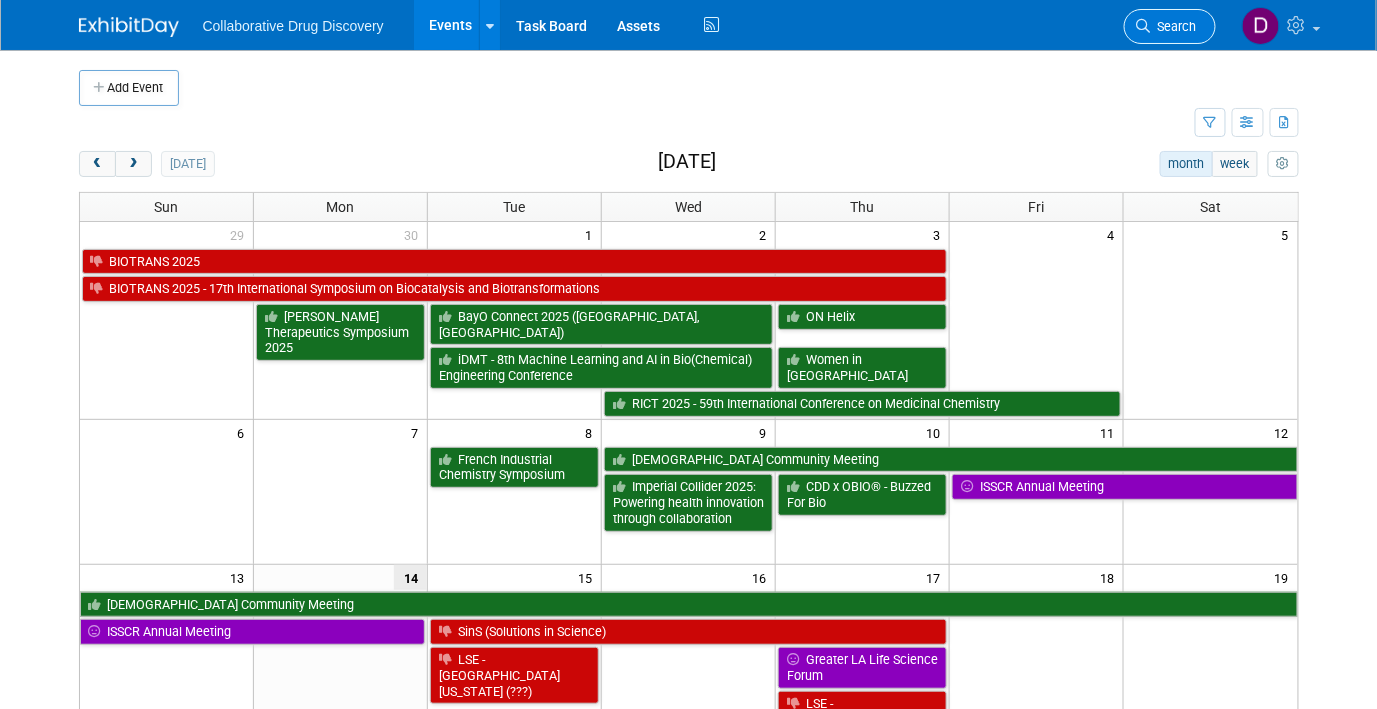 click on "Search" at bounding box center (1170, 26) 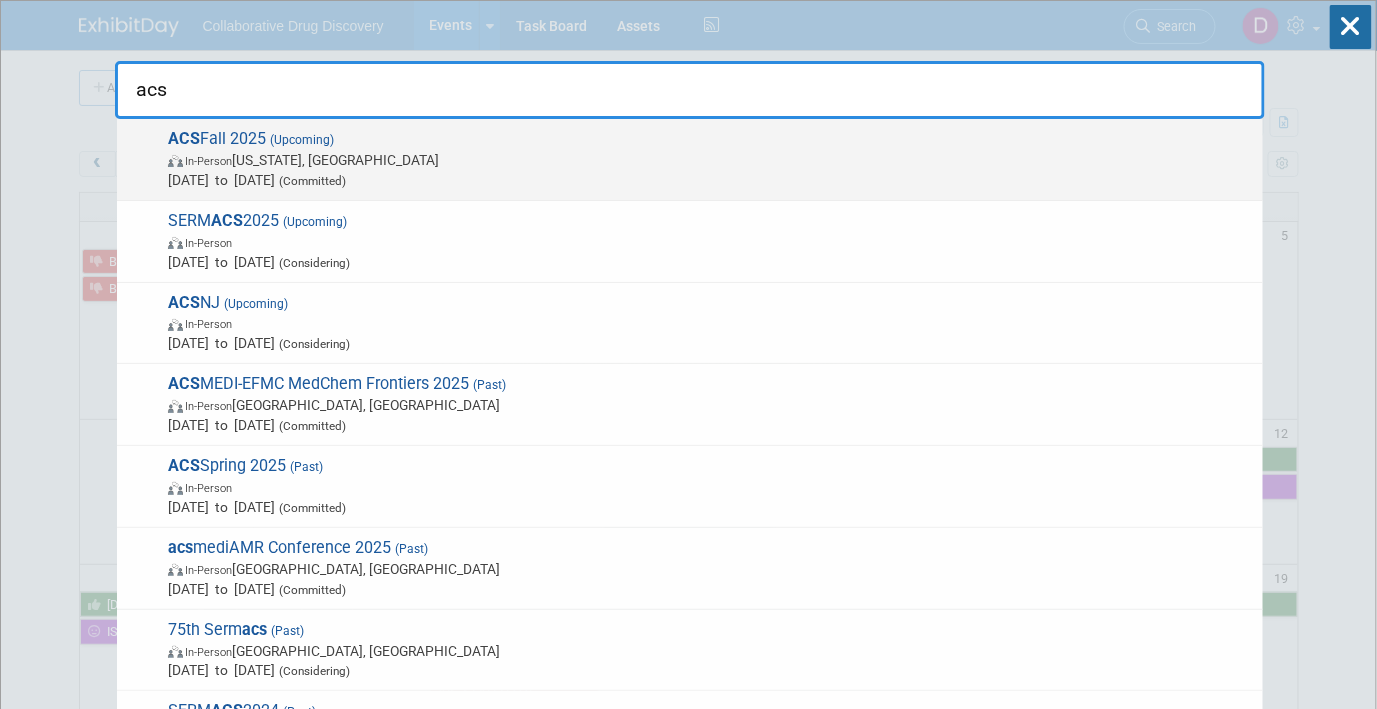 type on "acs" 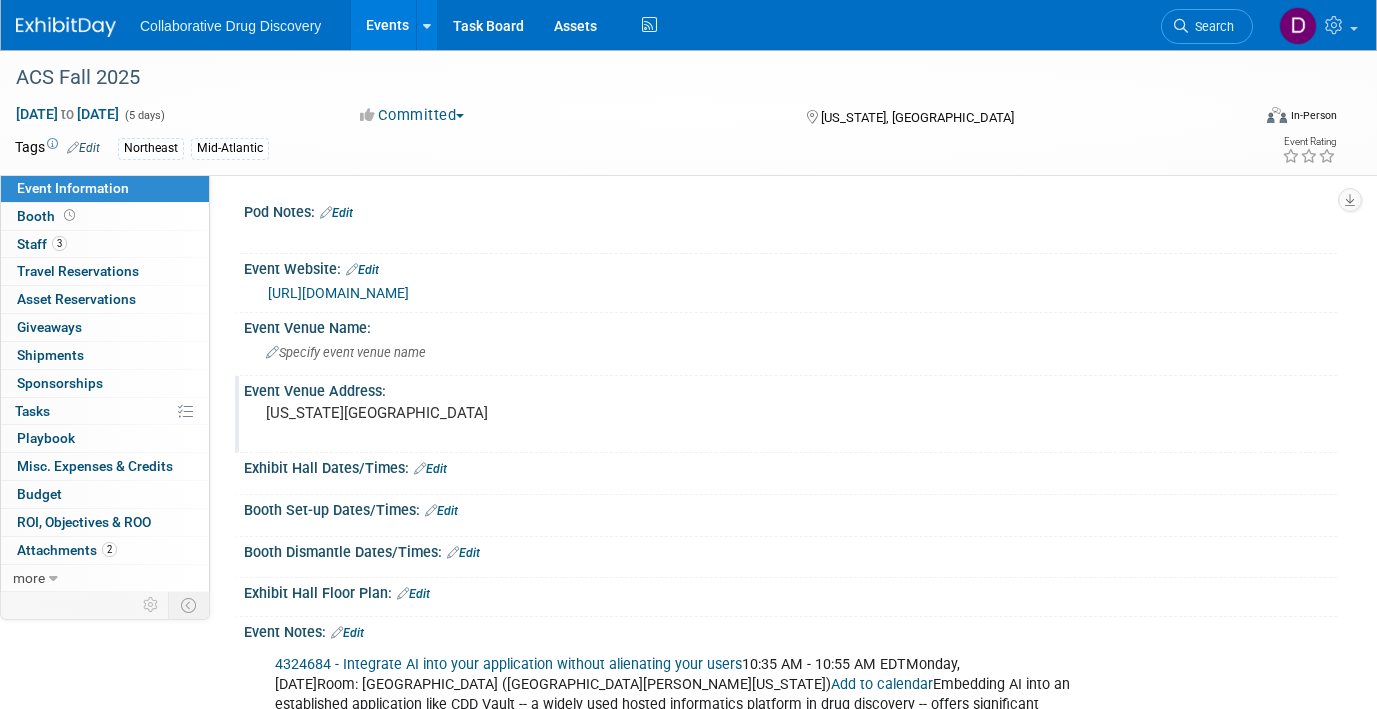 scroll, scrollTop: 0, scrollLeft: 0, axis: both 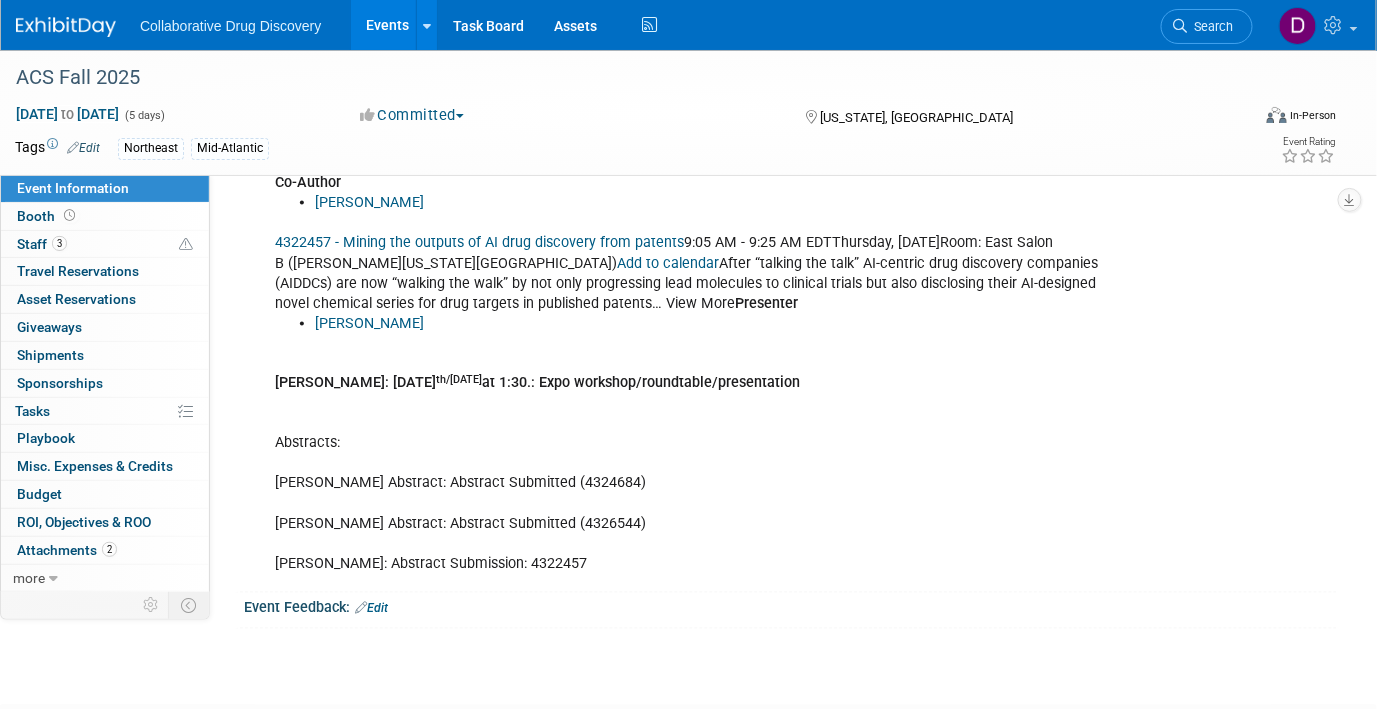 click on "James White: August 19 th/Thursday  at 1:30.: Expo workshop/roundtable/presentation" at bounding box center (537, 383) 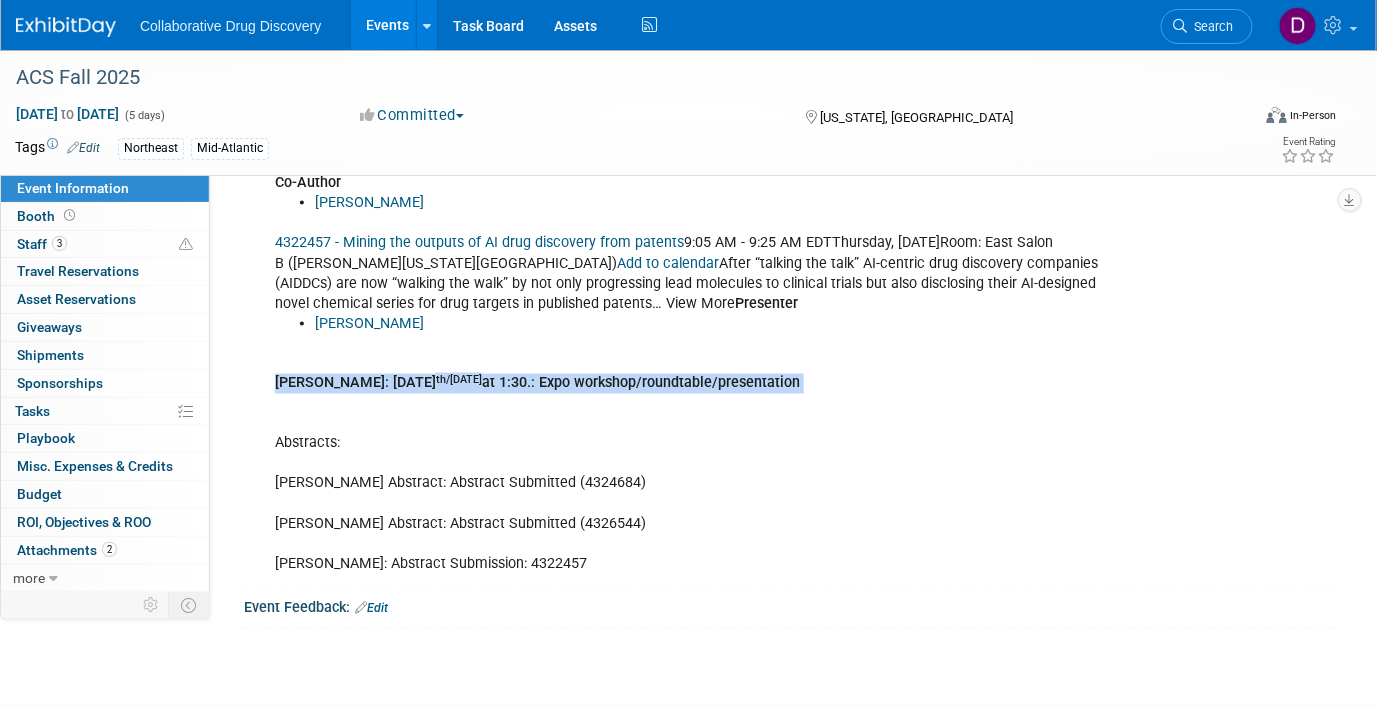 click on "James White: August 19 th/Thursday  at 1:30.: Expo workshop/roundtable/presentation" at bounding box center (537, 383) 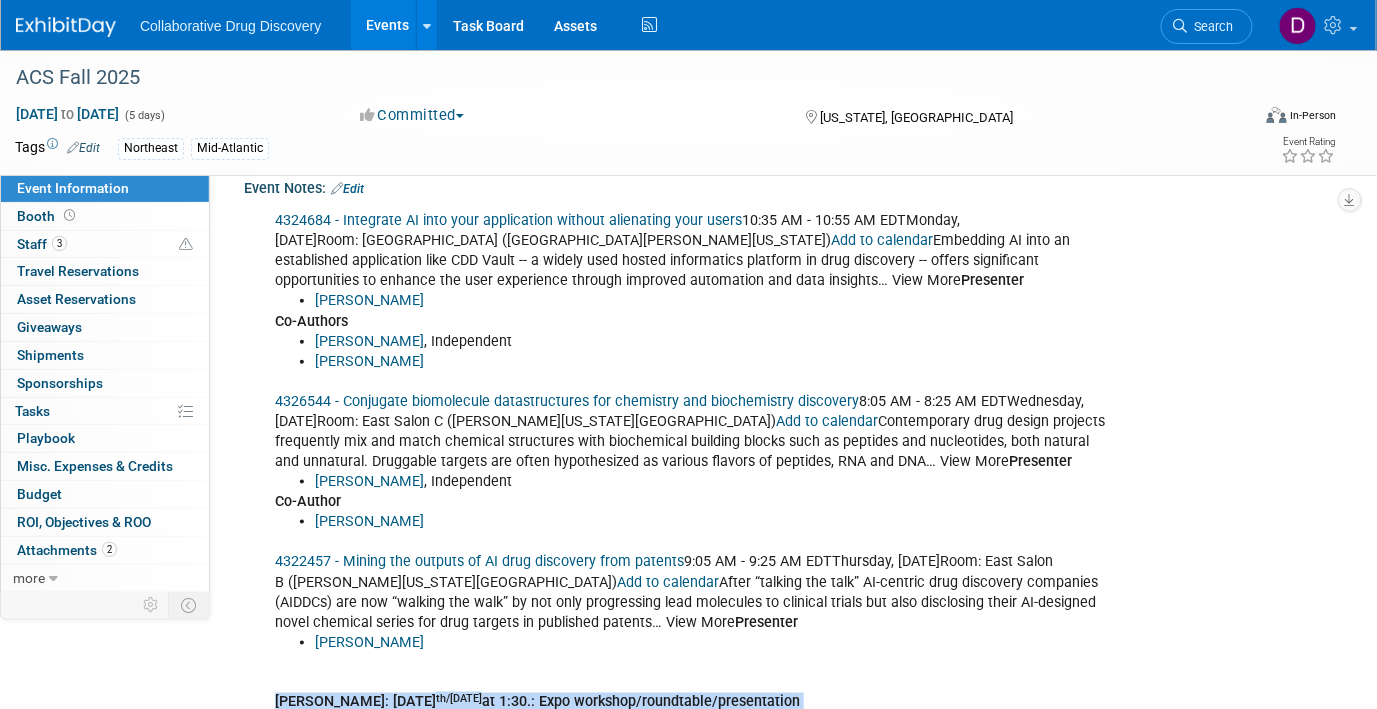 scroll, scrollTop: 299, scrollLeft: 0, axis: vertical 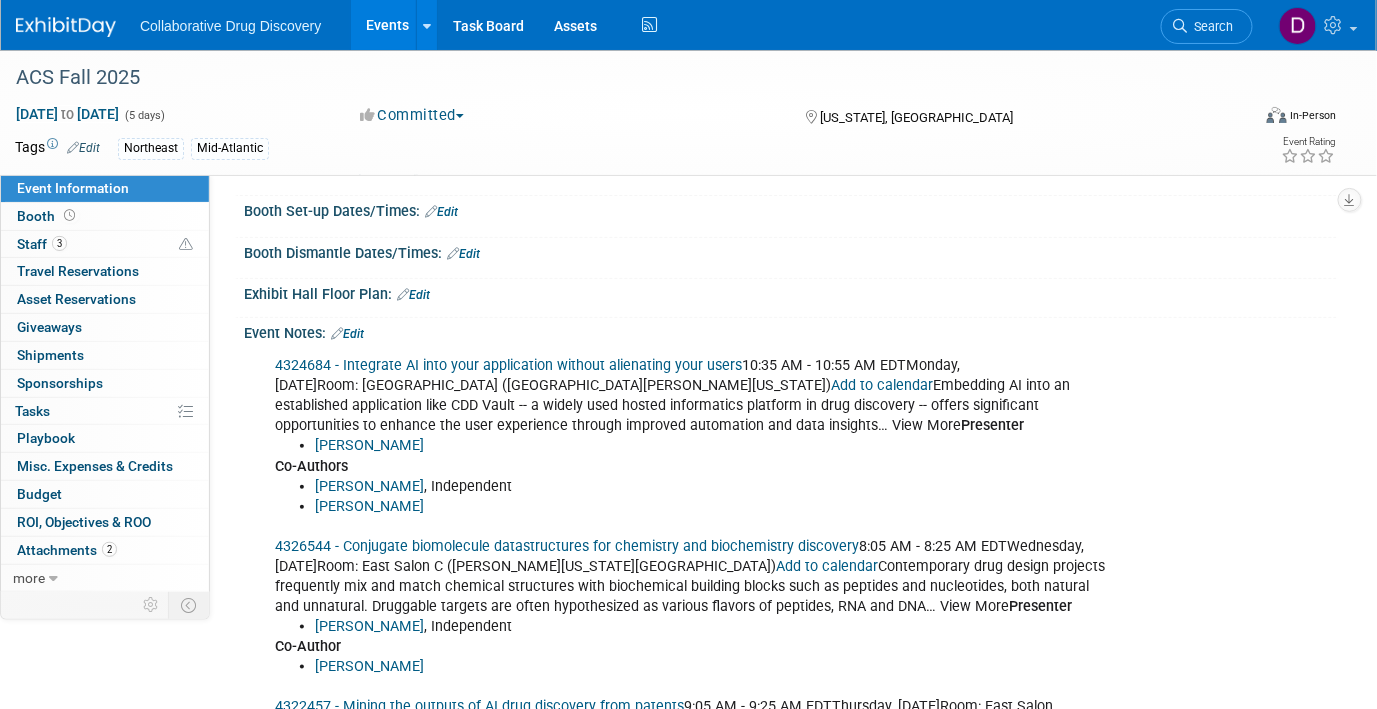 click on "Edit" at bounding box center (347, 334) 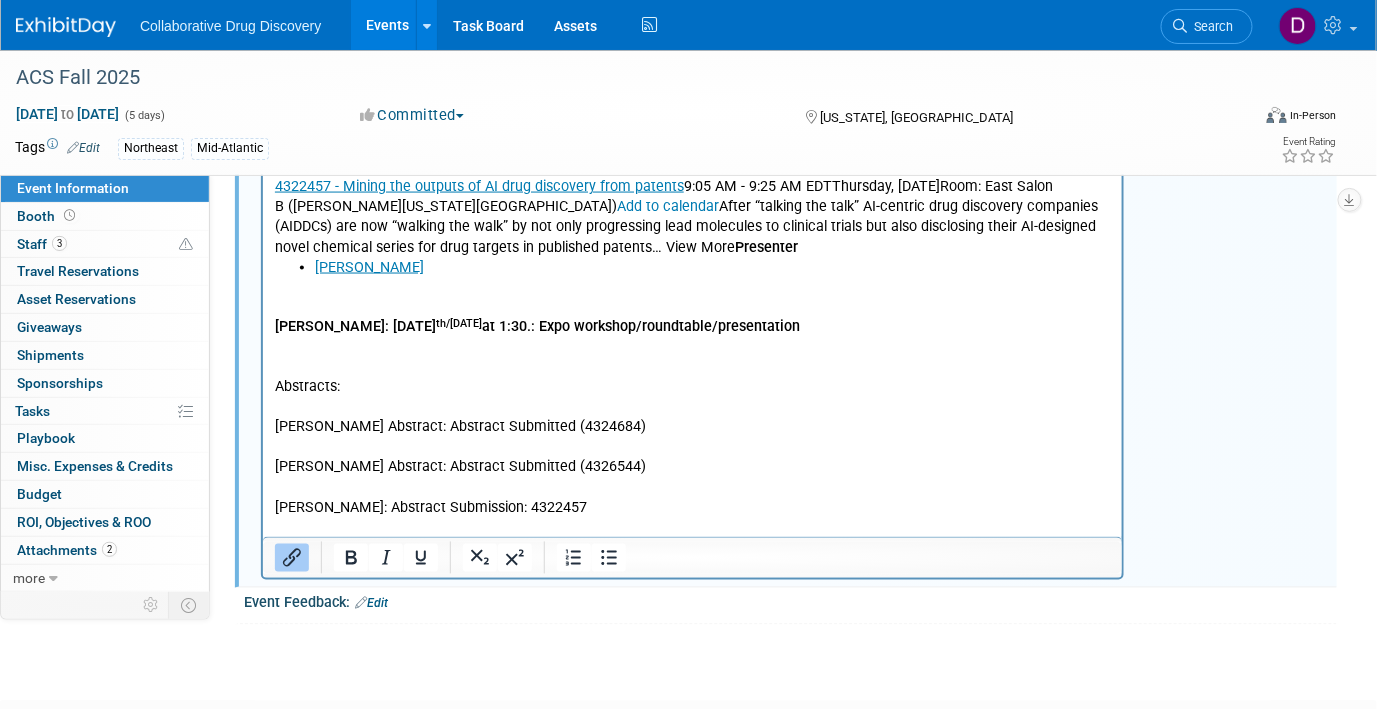 scroll, scrollTop: 901, scrollLeft: 0, axis: vertical 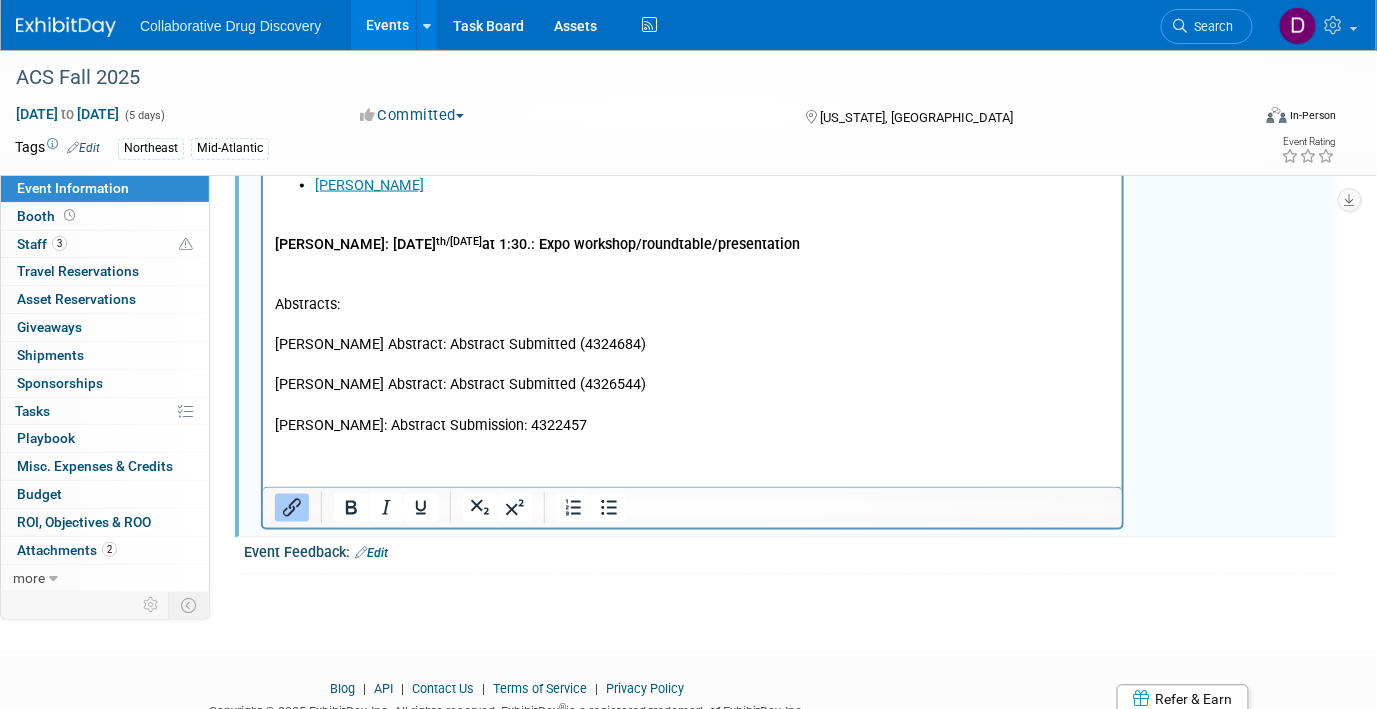 click on "th/Thursday" at bounding box center (458, 242) 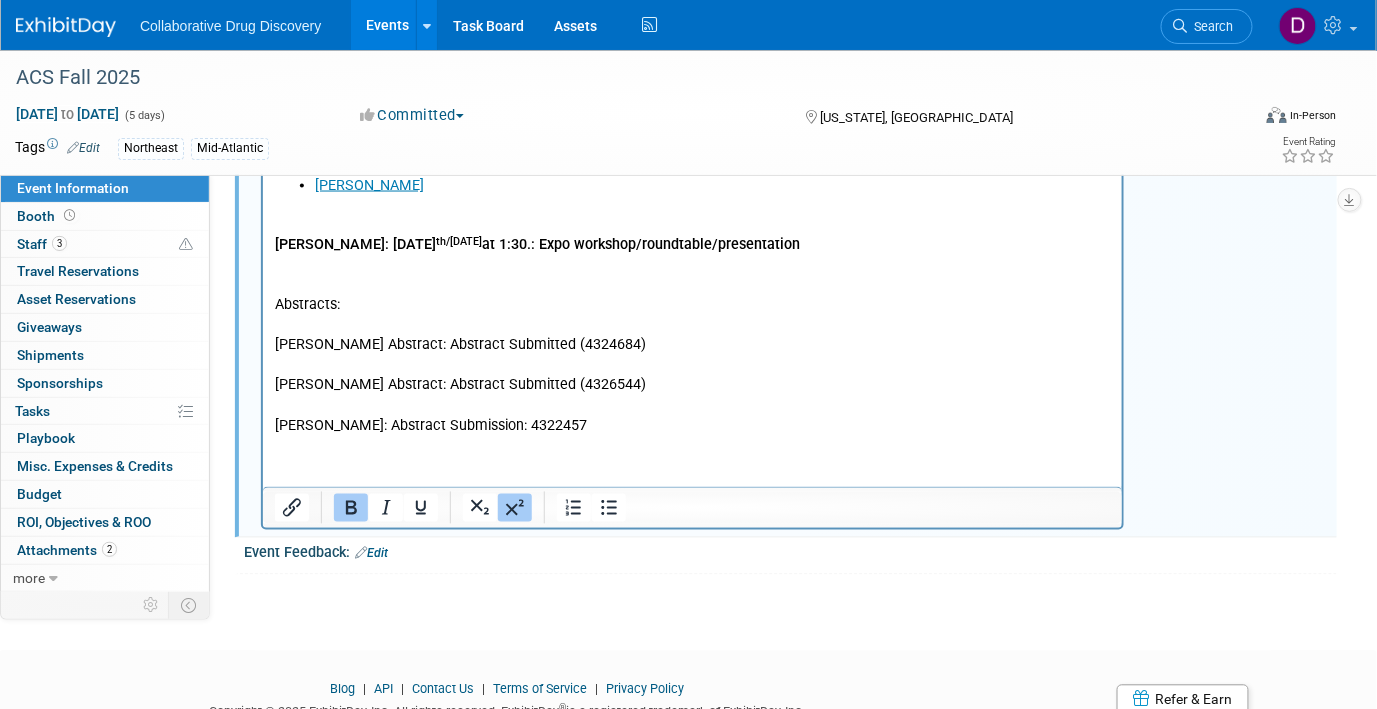 click on "th/Thursday" at bounding box center (458, 242) 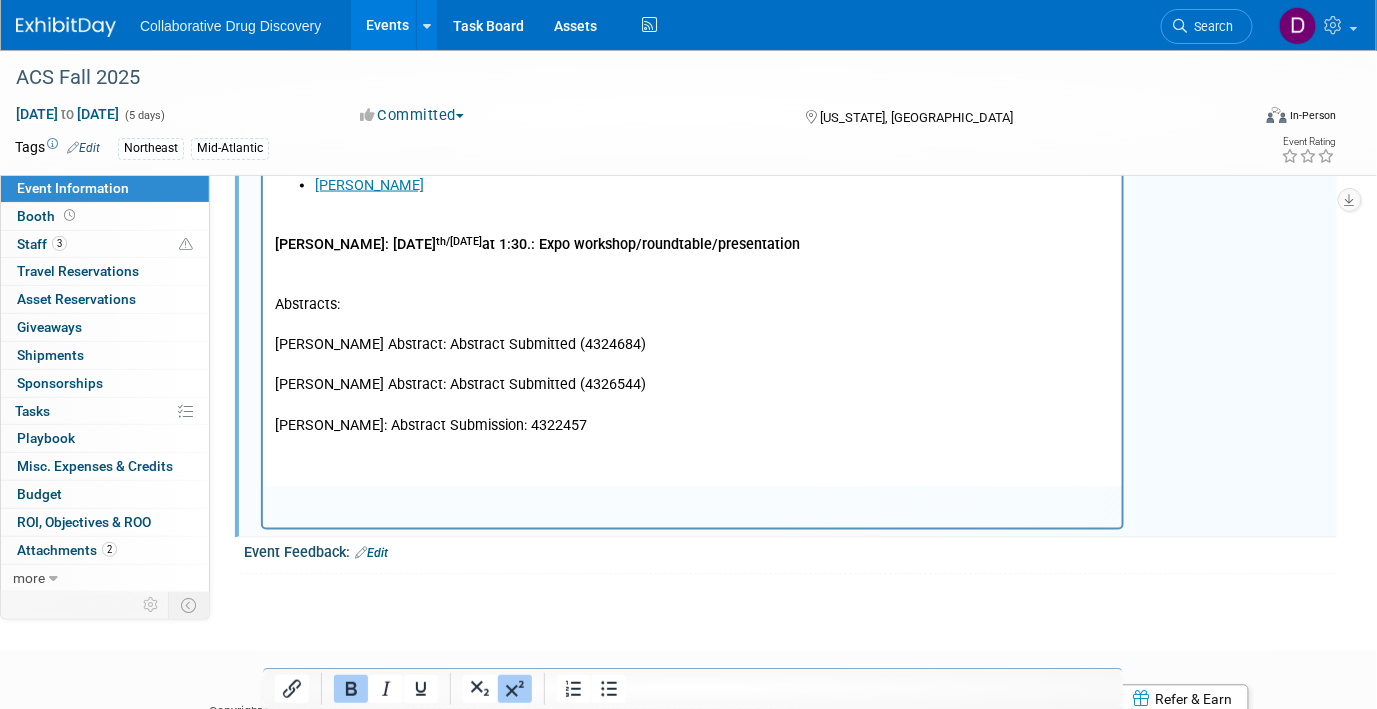 scroll, scrollTop: 470, scrollLeft: 0, axis: vertical 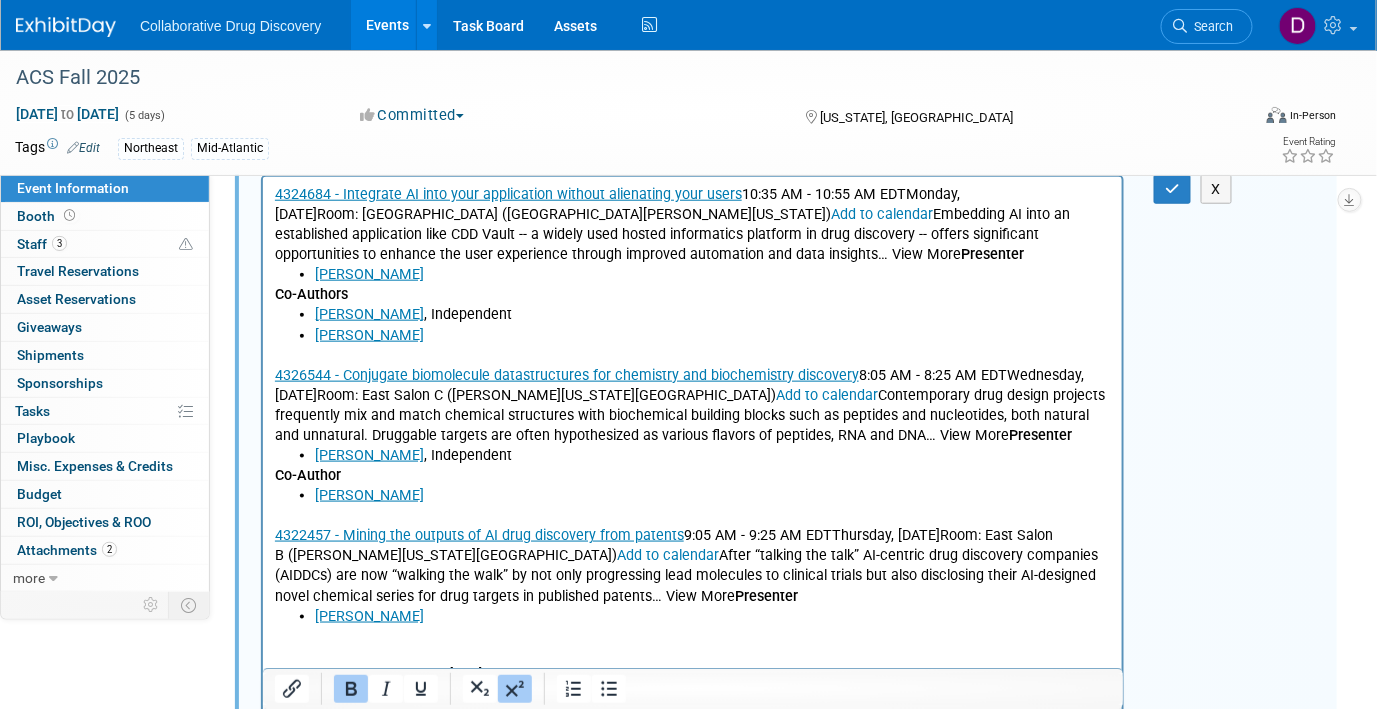 click on "X" at bounding box center [1183, 189] 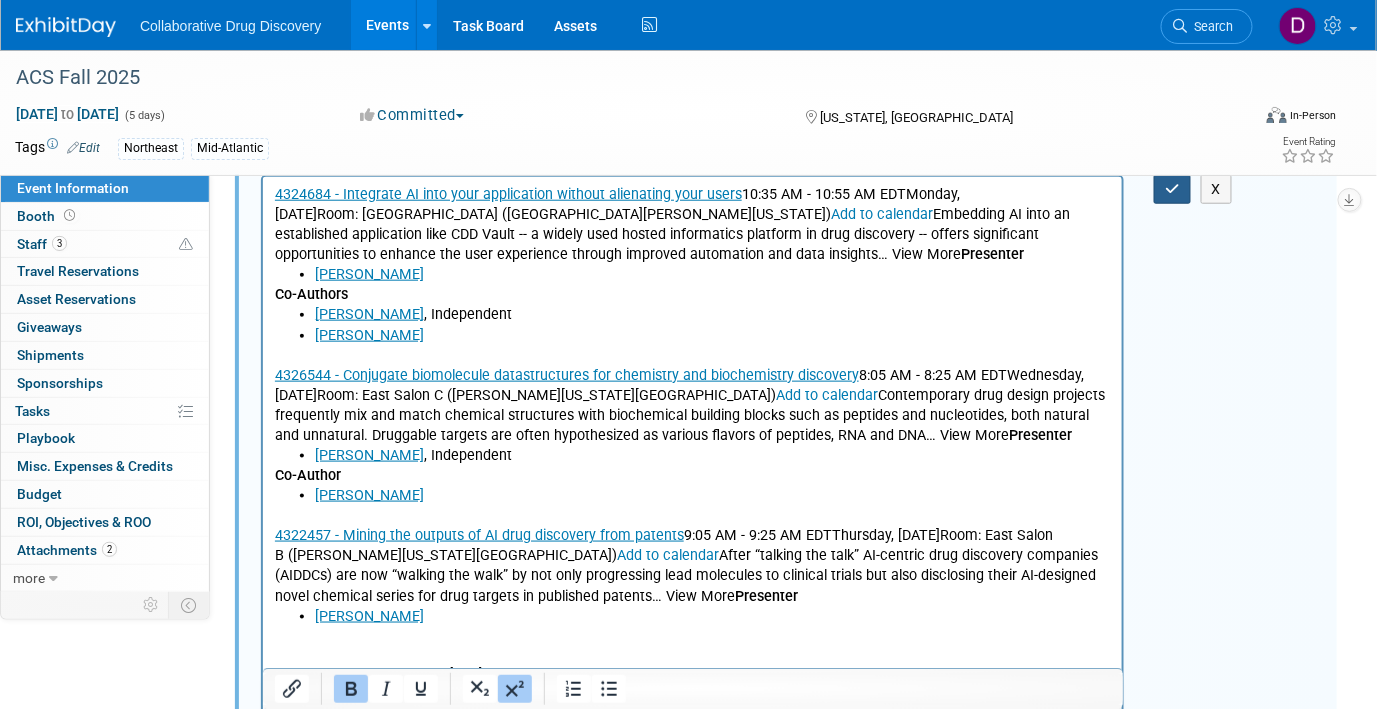 click at bounding box center (1172, 189) 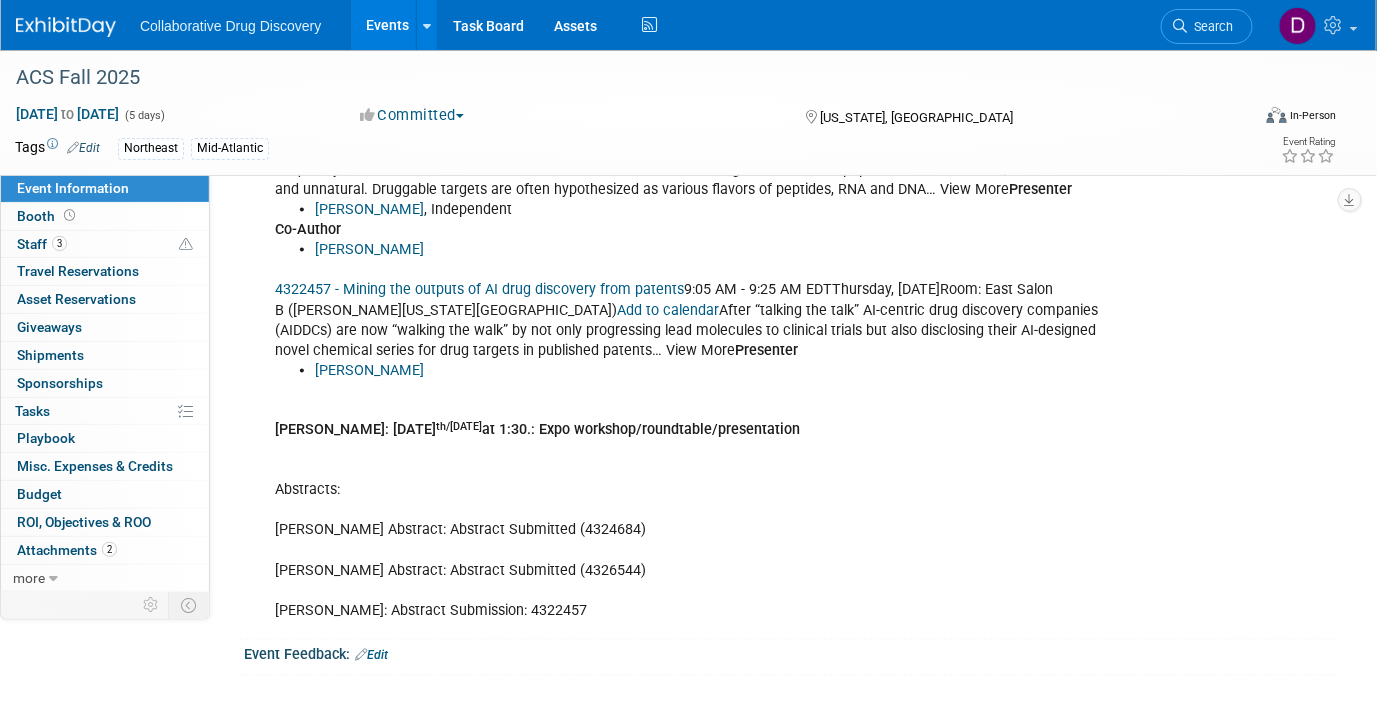 scroll, scrollTop: 575, scrollLeft: 0, axis: vertical 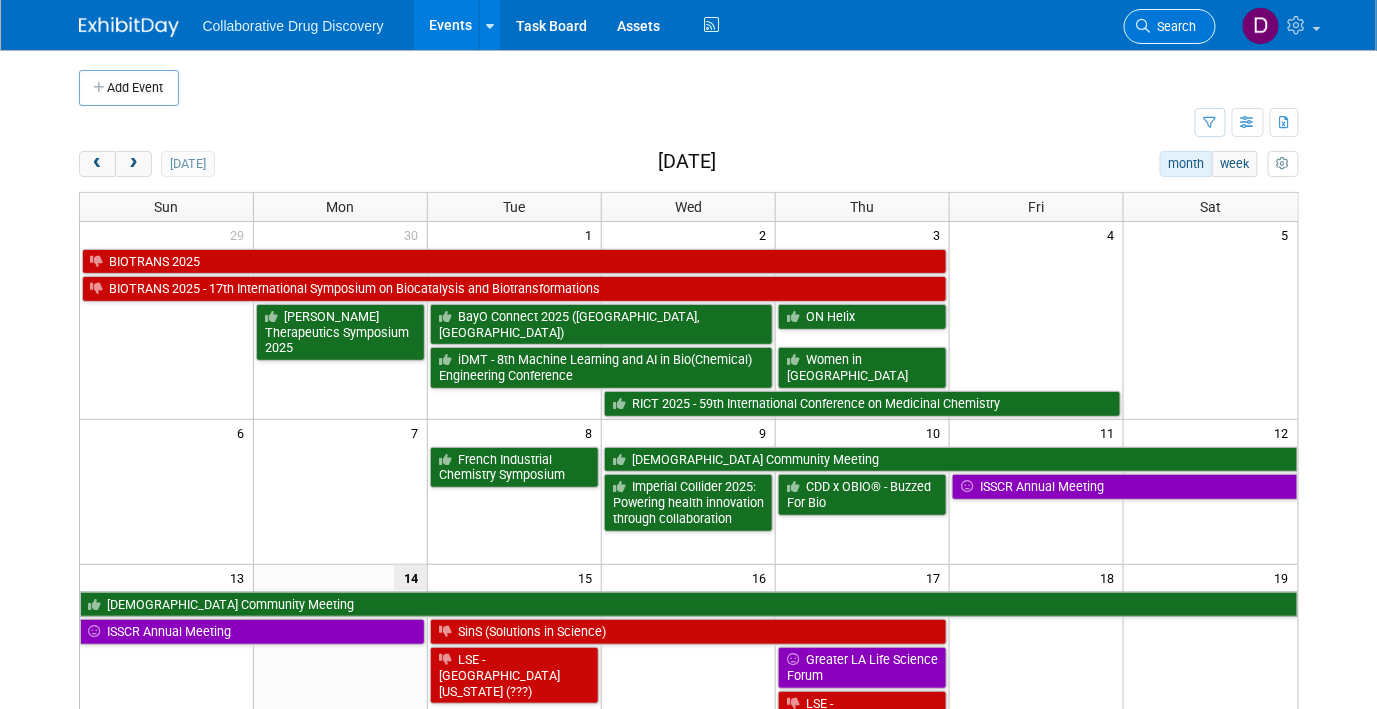 click on "Search" at bounding box center (1174, 26) 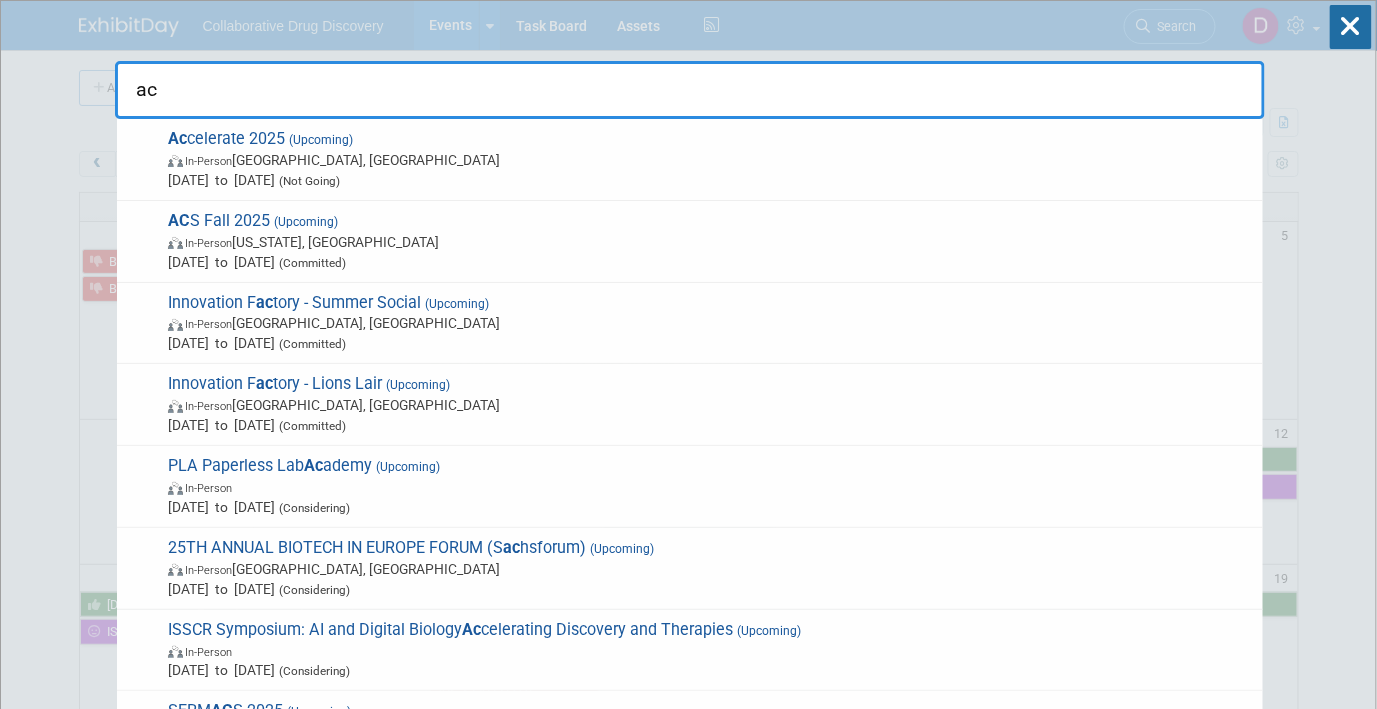 type on "acs" 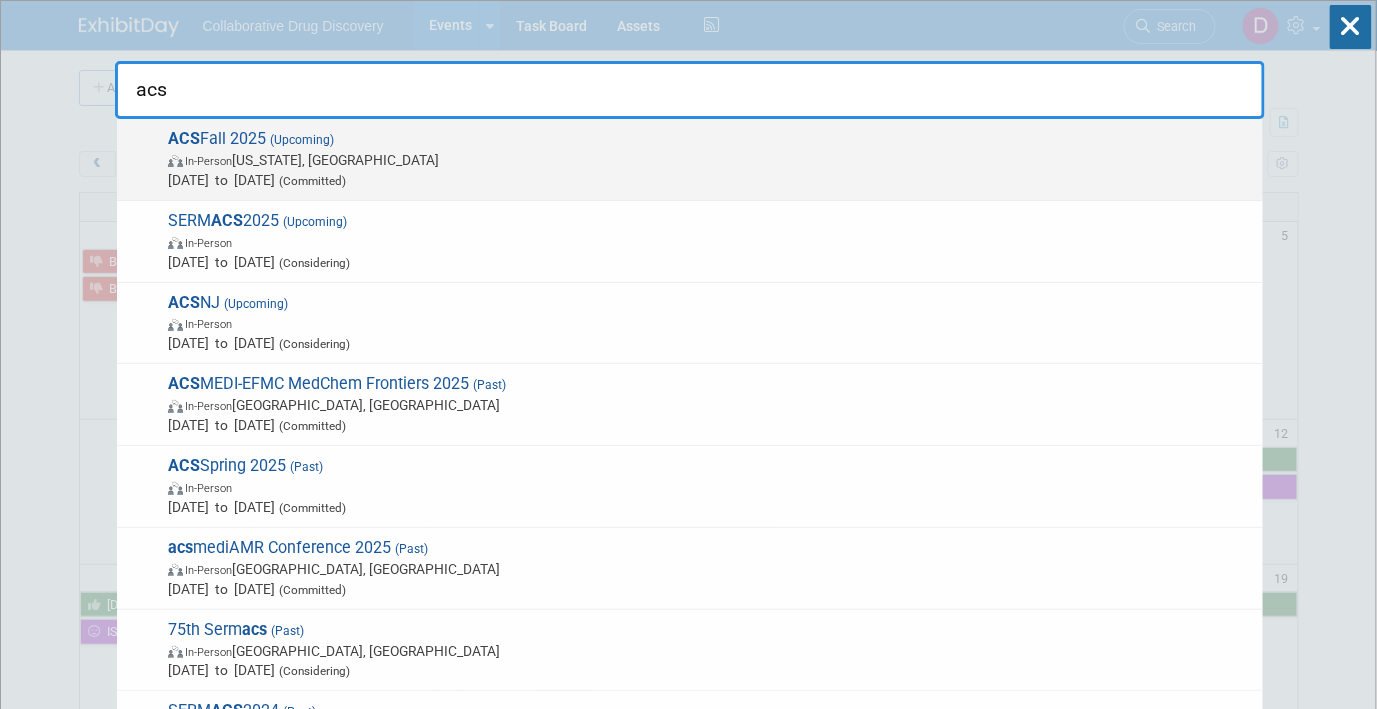 click on "(Upcoming)" at bounding box center [300, 140] 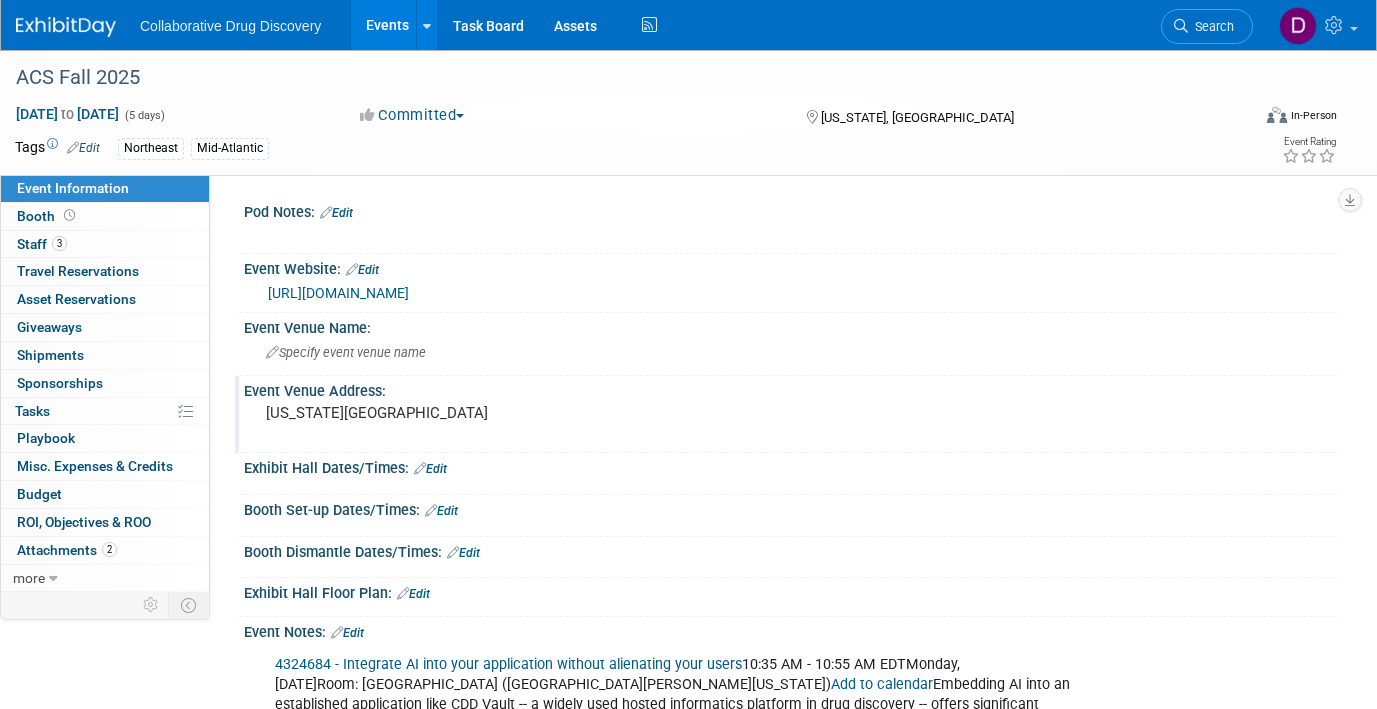 scroll, scrollTop: 0, scrollLeft: 0, axis: both 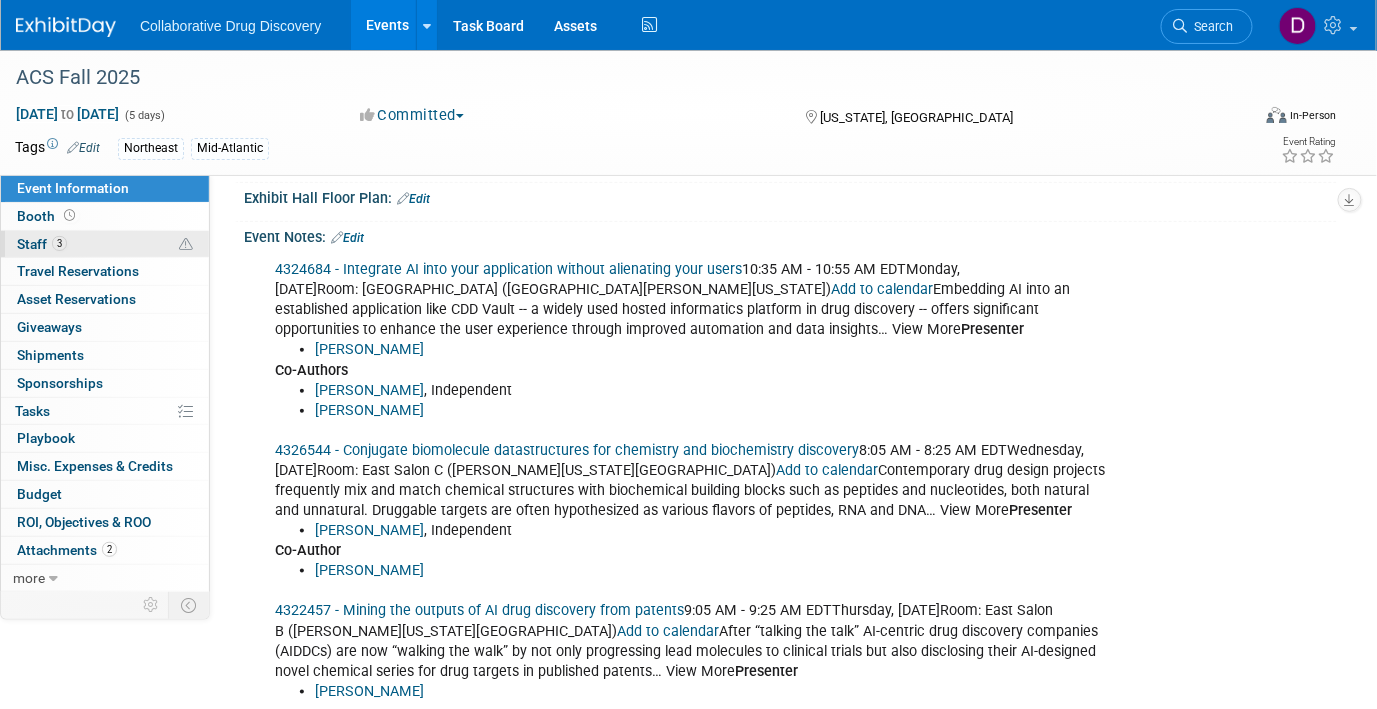 click on "3
Staff 3" at bounding box center [105, 244] 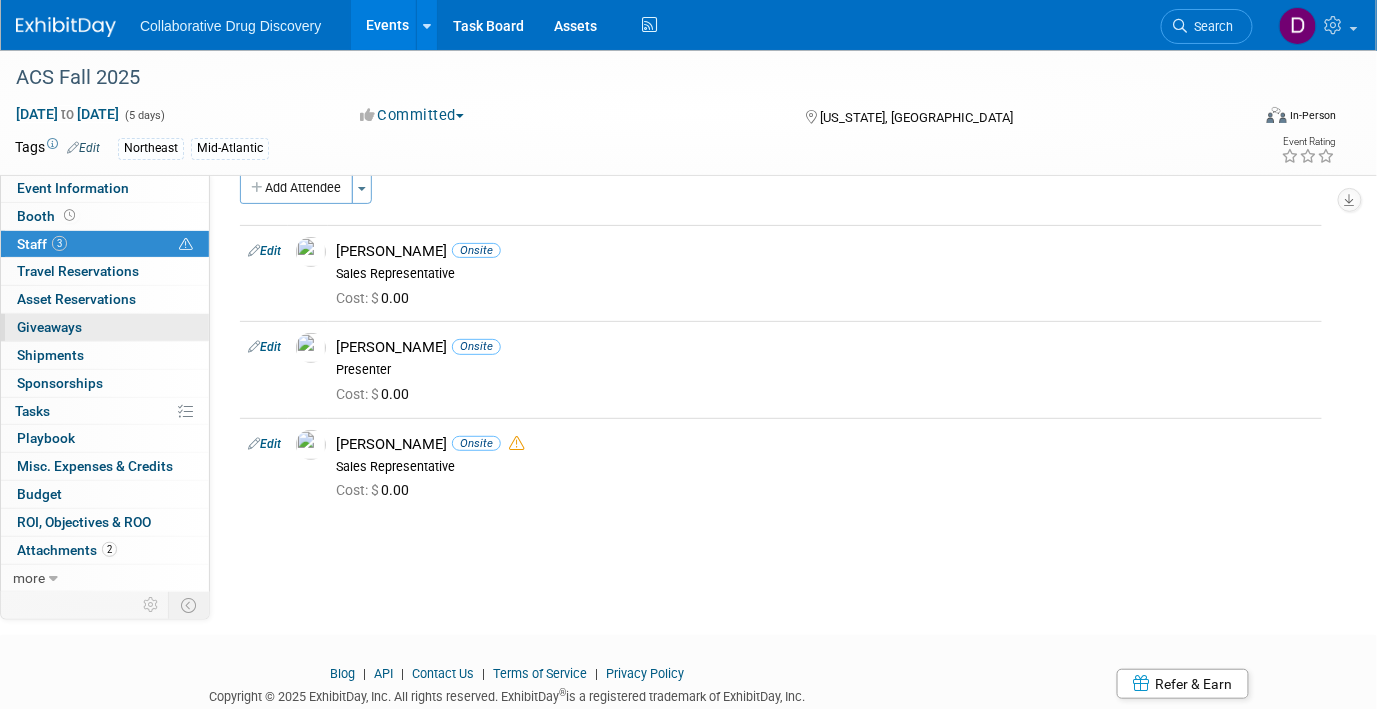 scroll, scrollTop: 40, scrollLeft: 0, axis: vertical 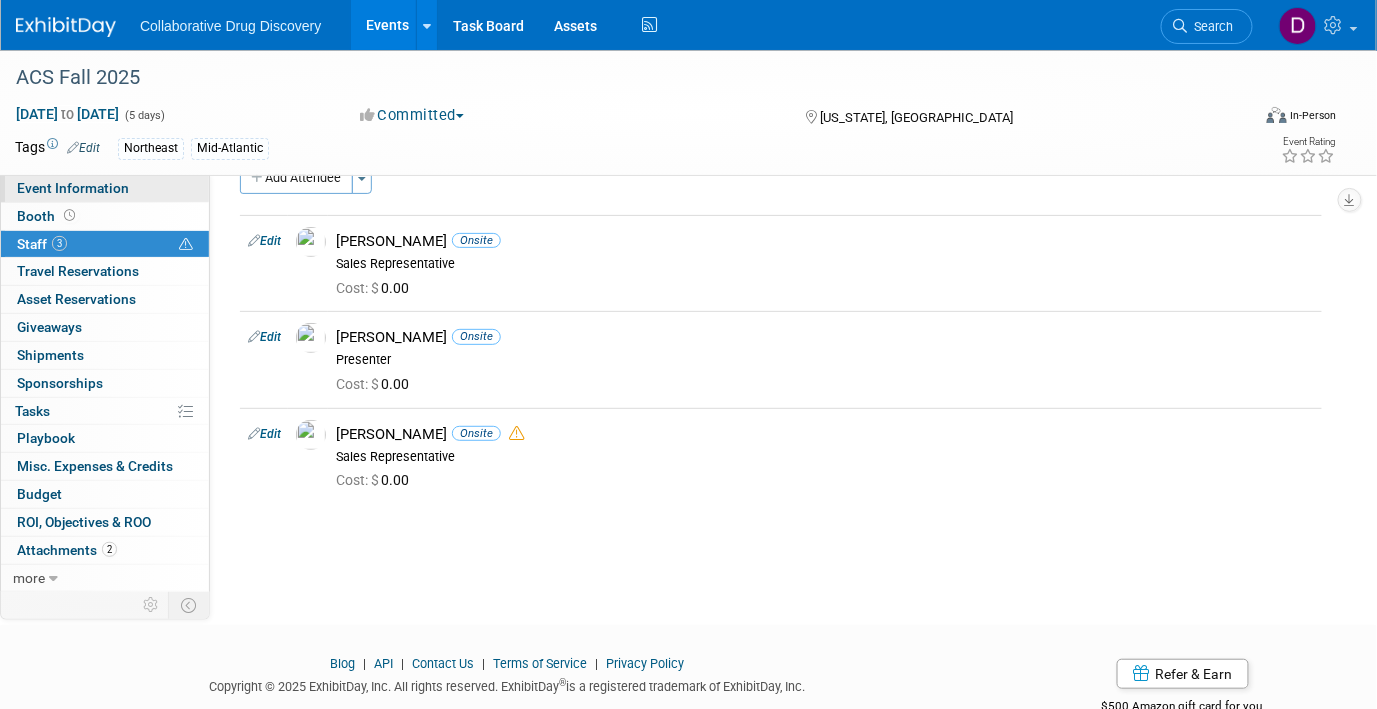 click on "Event Information" at bounding box center [73, 188] 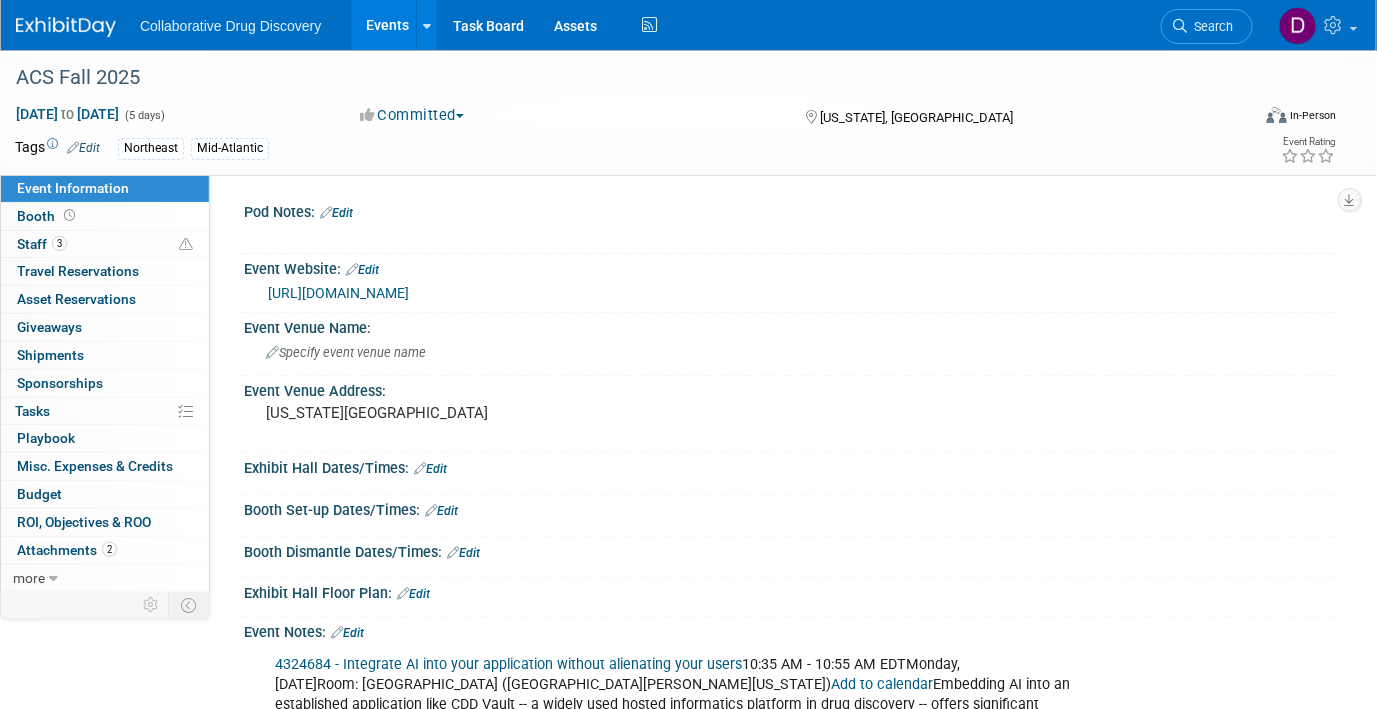scroll, scrollTop: 248, scrollLeft: 0, axis: vertical 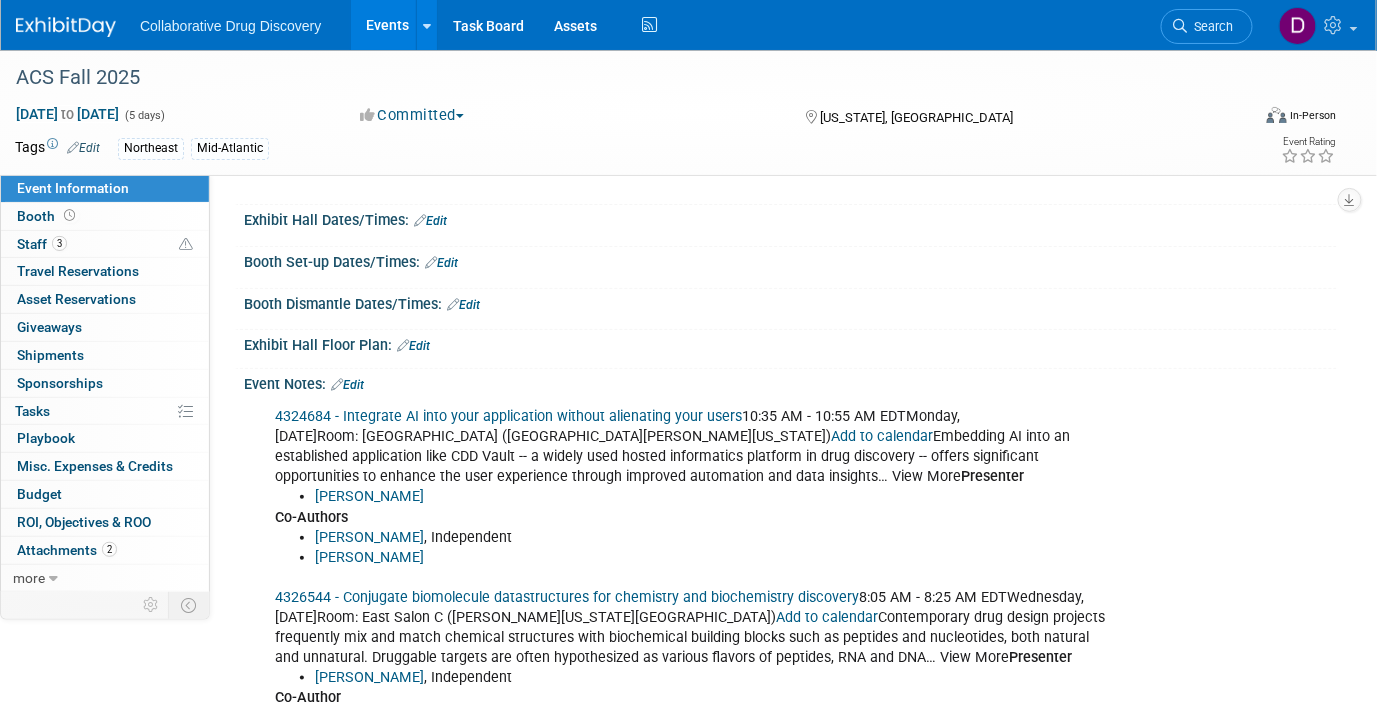 click on "Presenter" at bounding box center [992, 476] 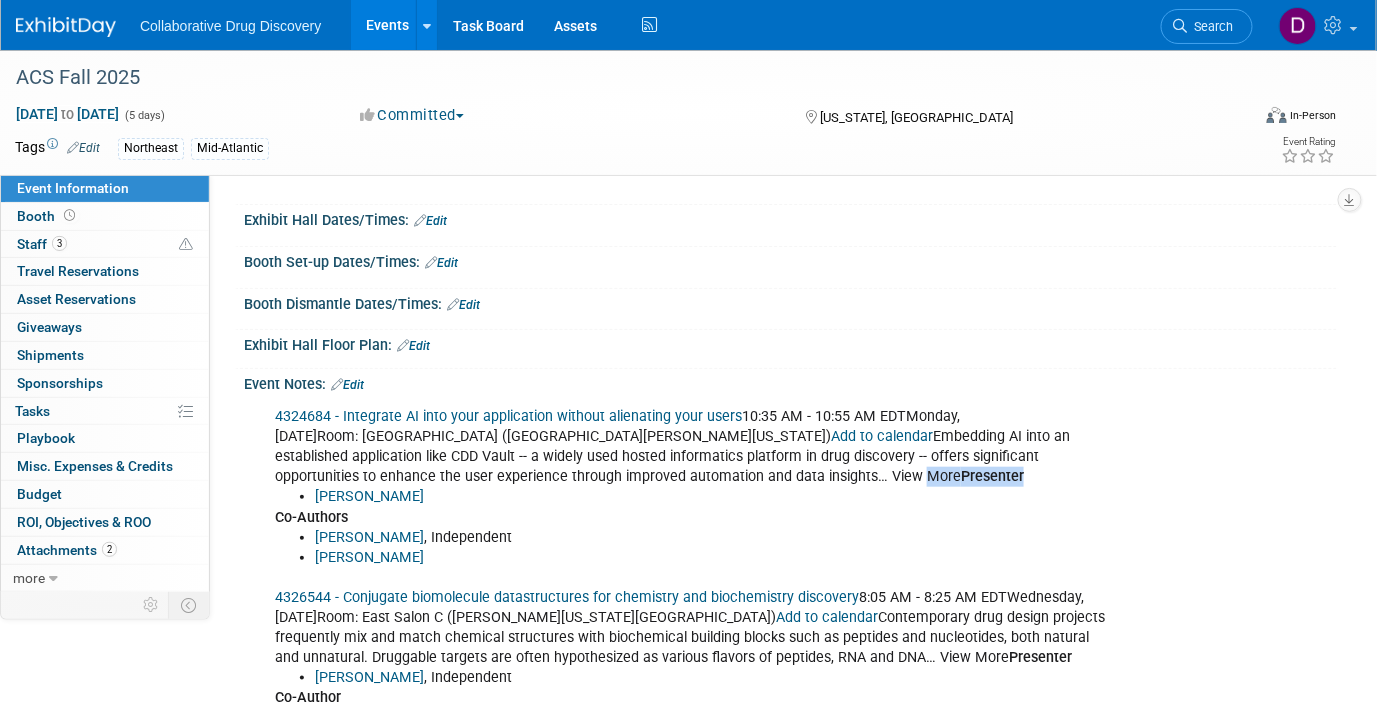 click on "Presenter" at bounding box center [992, 476] 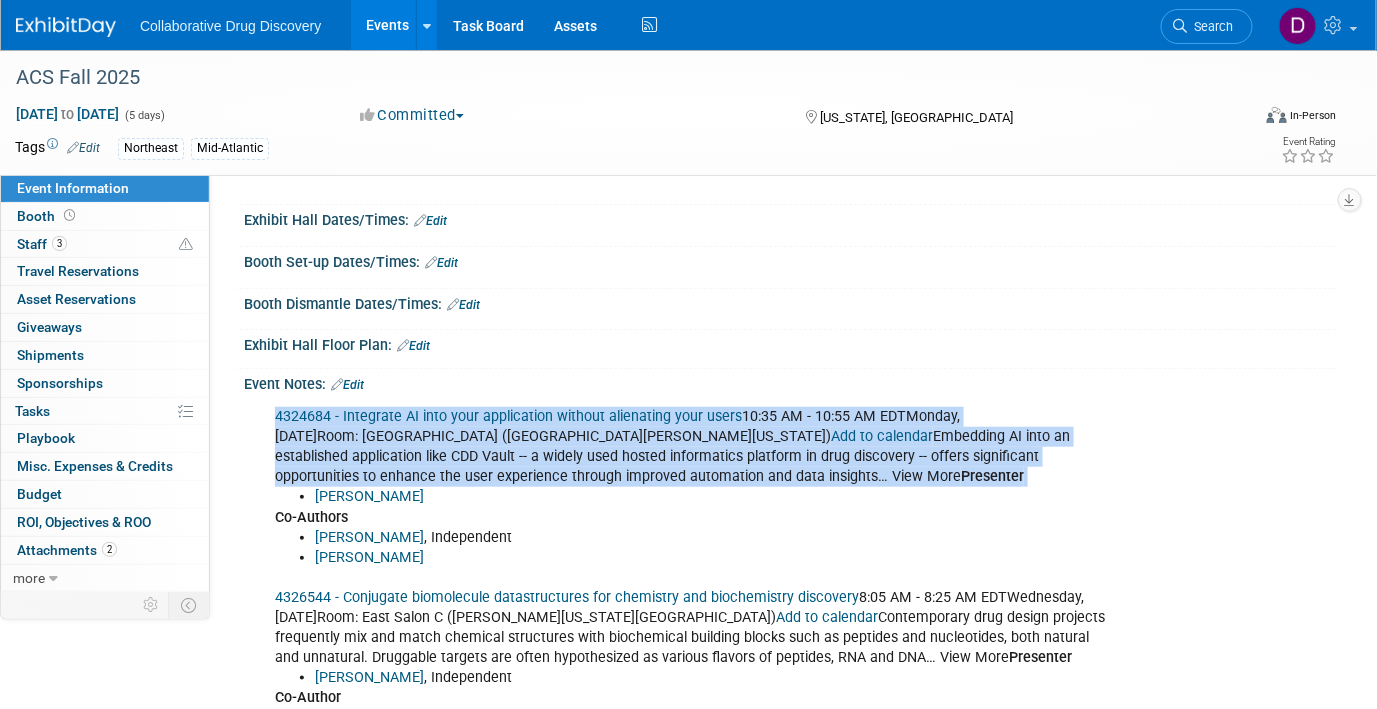 click on "Peter Gedeck" at bounding box center (713, 497) 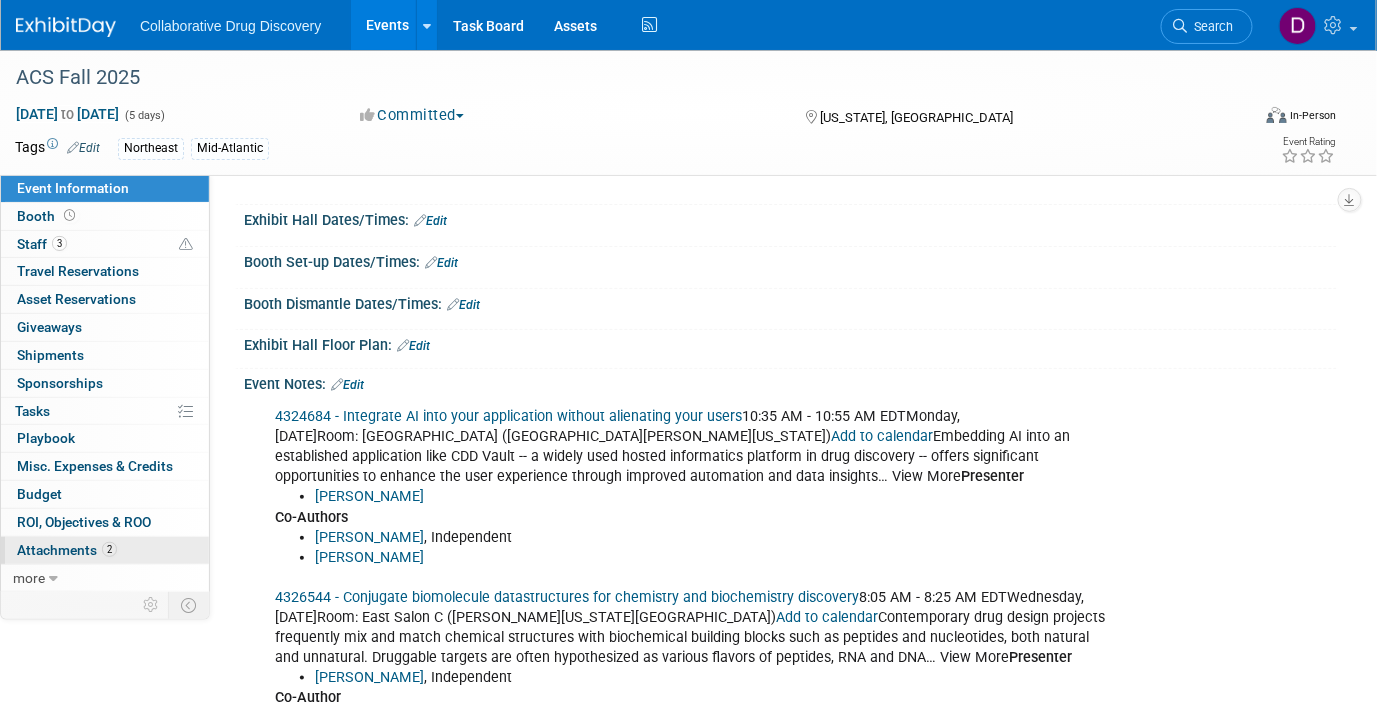 click on "2" at bounding box center (109, 549) 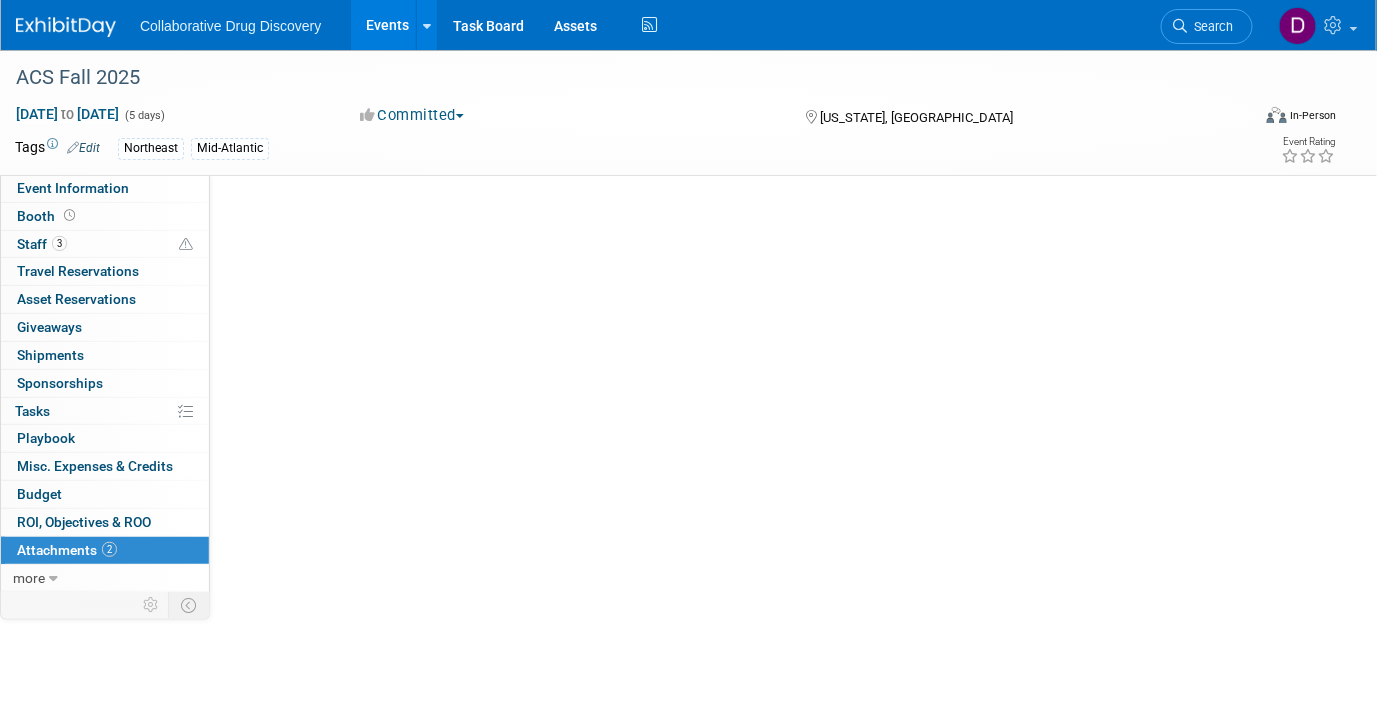 scroll, scrollTop: 0, scrollLeft: 0, axis: both 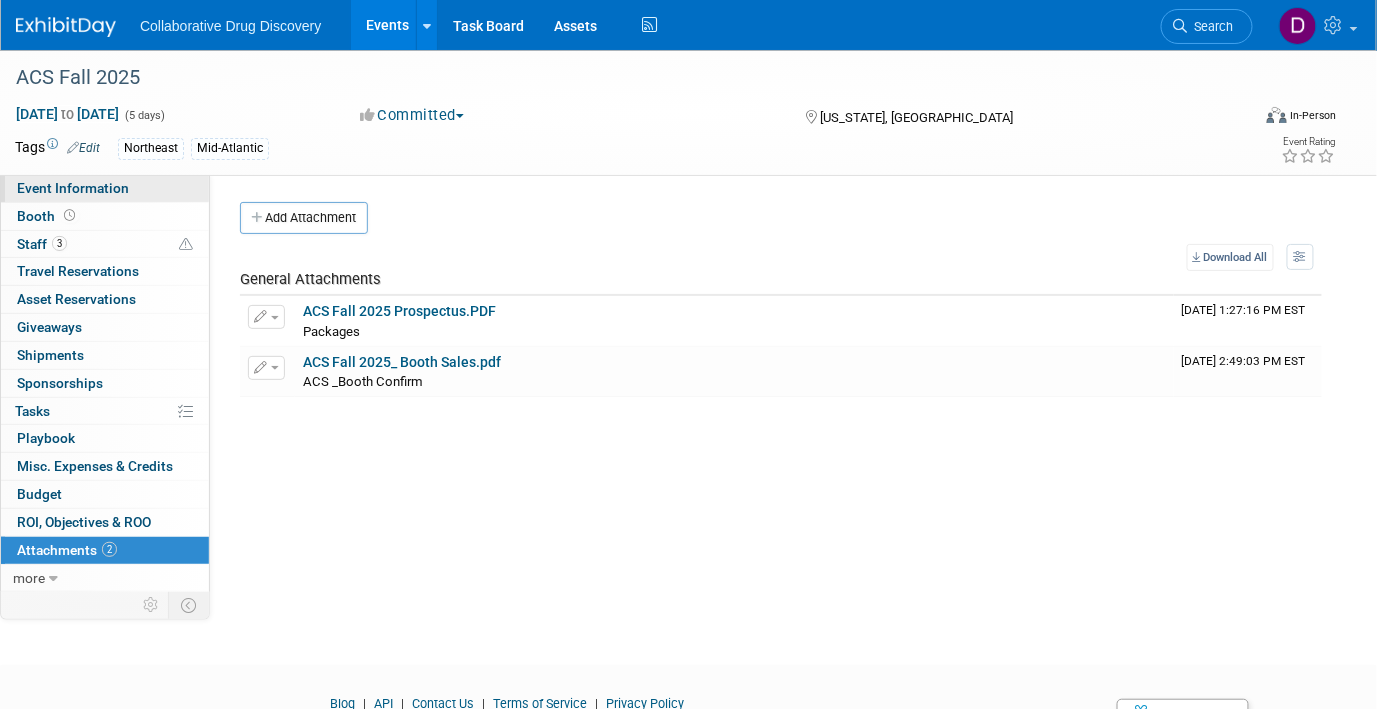 click on "Event Information" at bounding box center (105, 188) 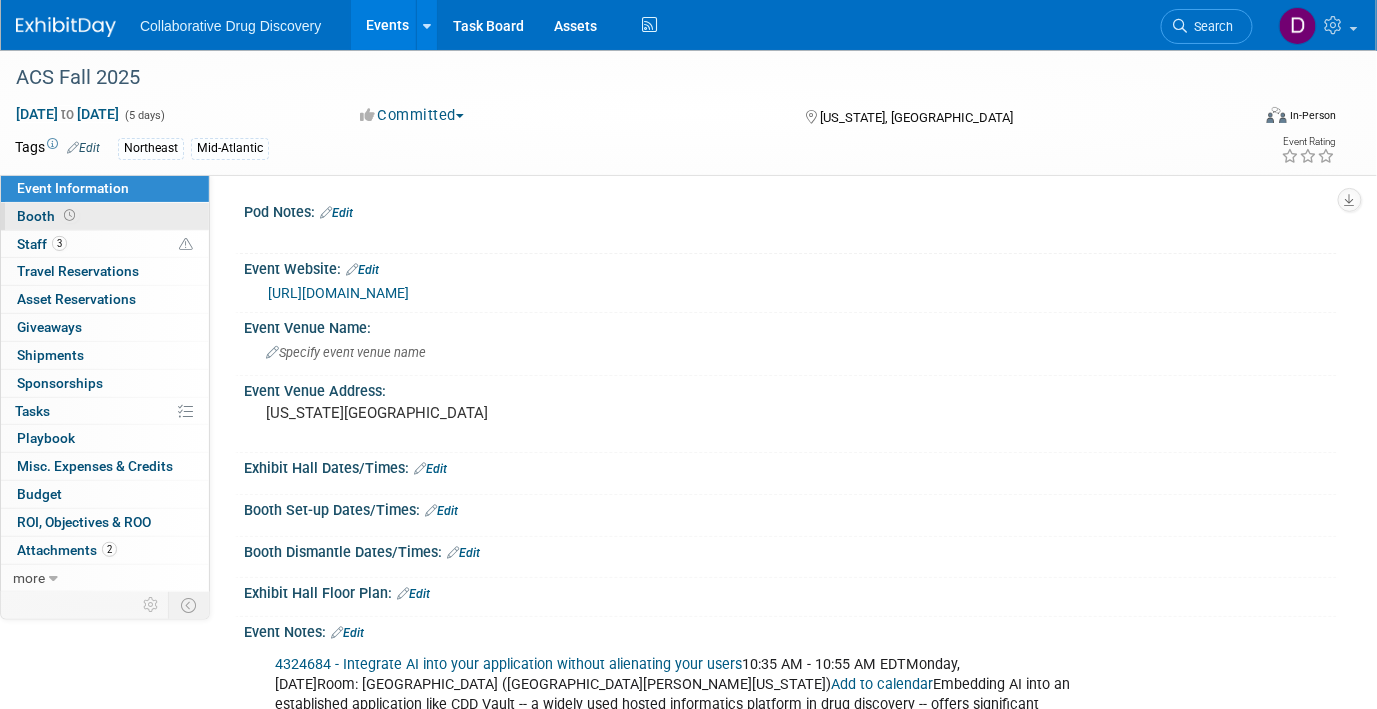 click on "Booth" at bounding box center (105, 216) 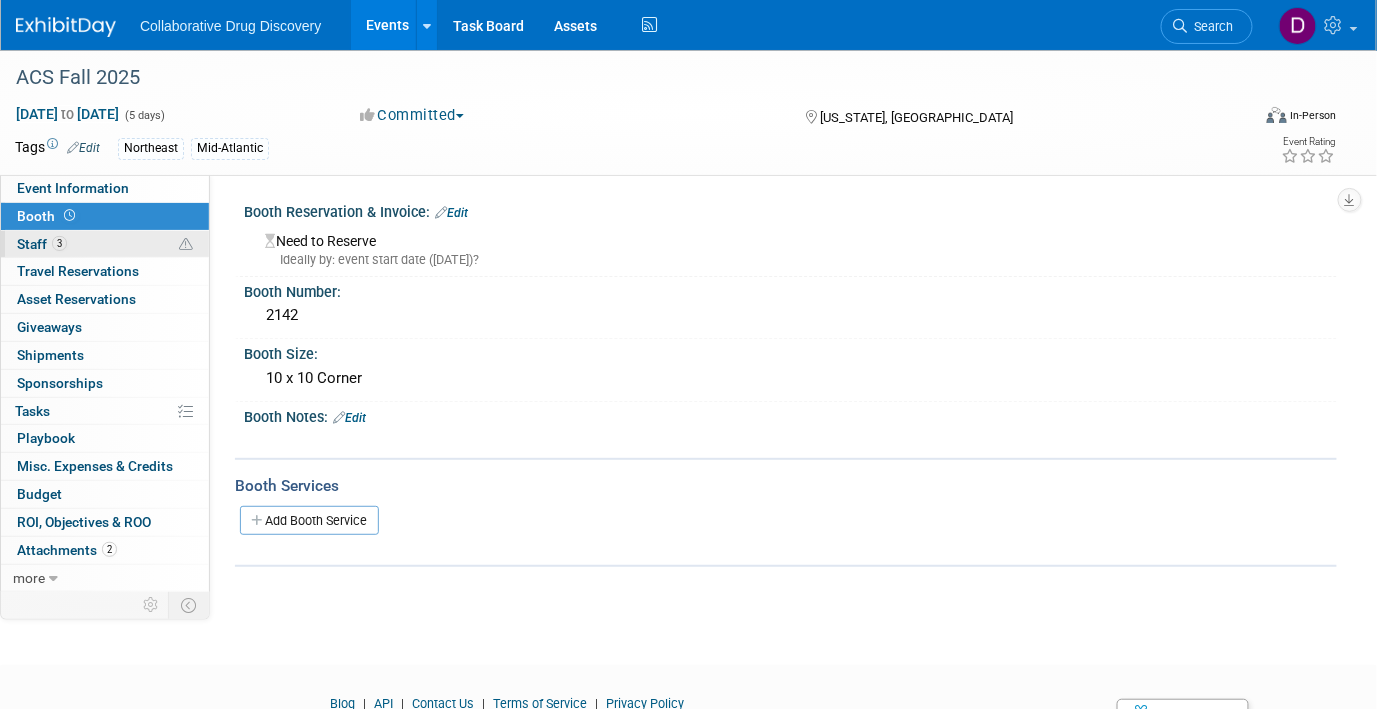 click on "3
Staff 3" at bounding box center [105, 244] 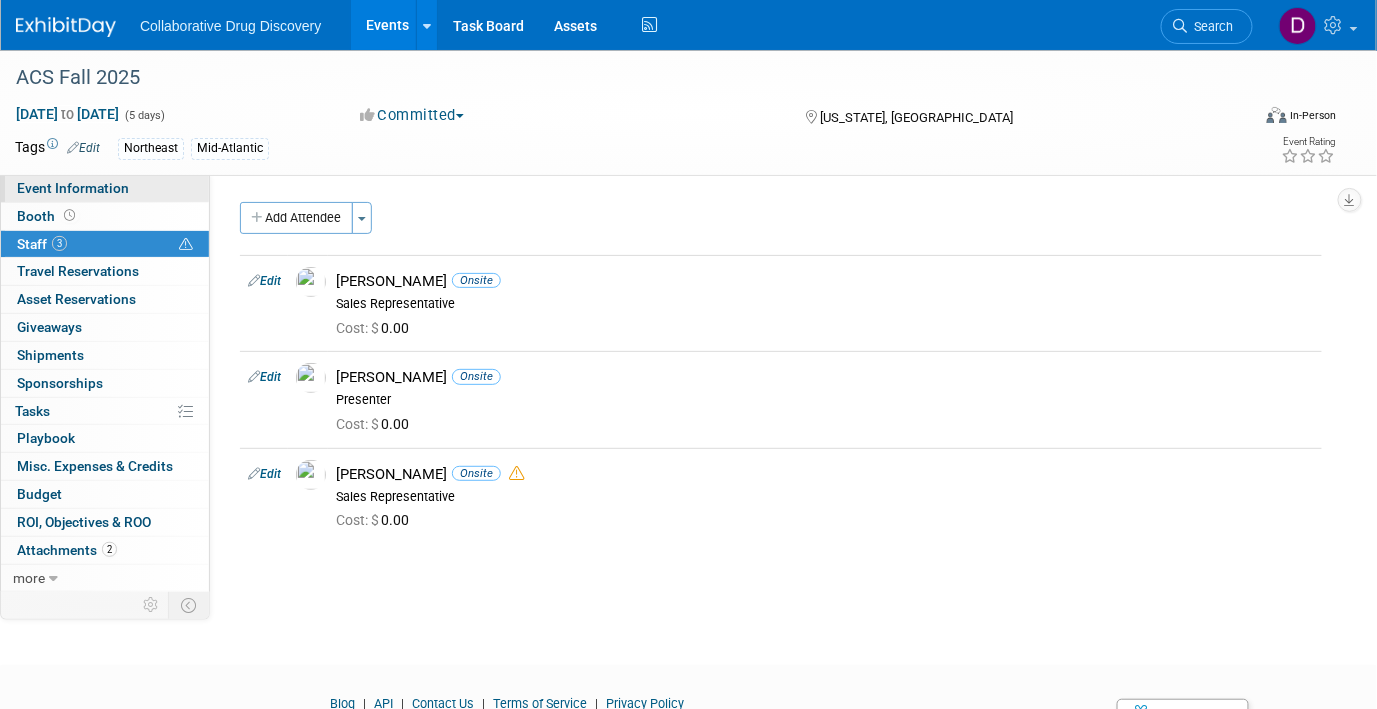 click on "Event Information" at bounding box center (73, 188) 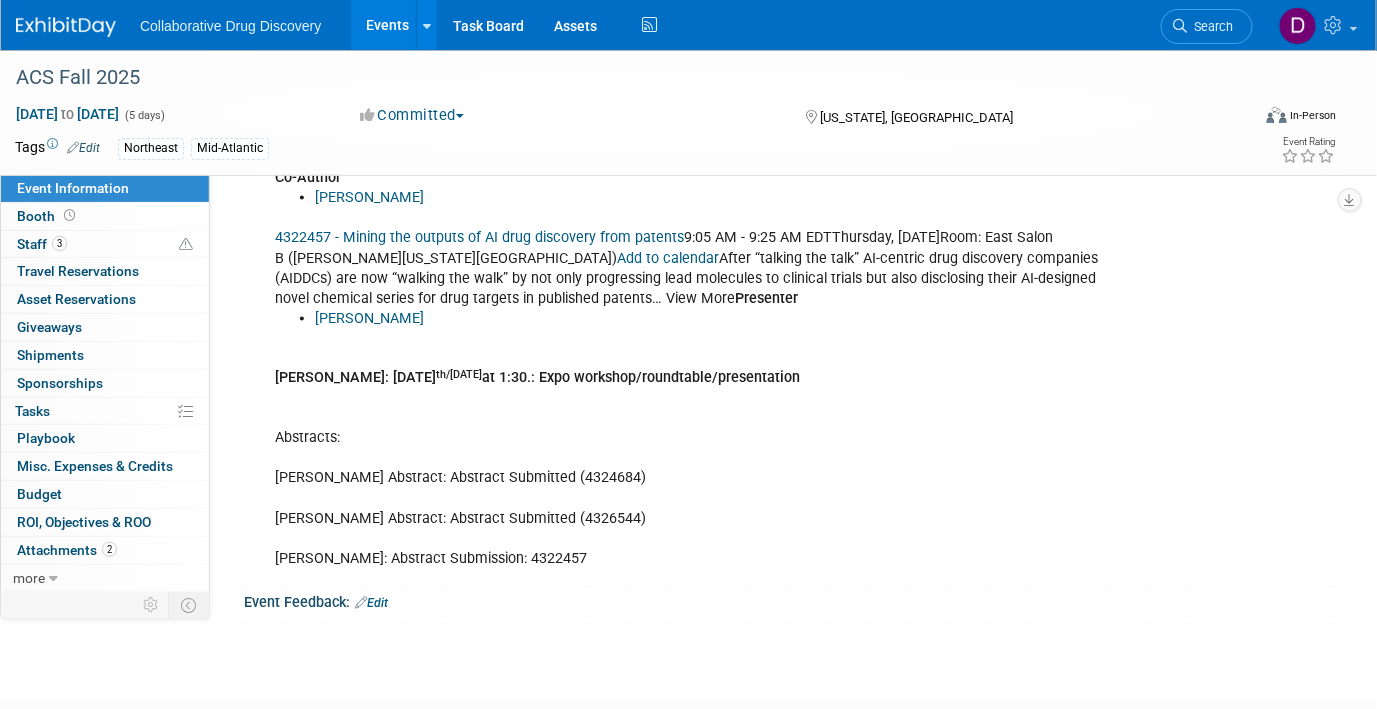 scroll, scrollTop: 832, scrollLeft: 0, axis: vertical 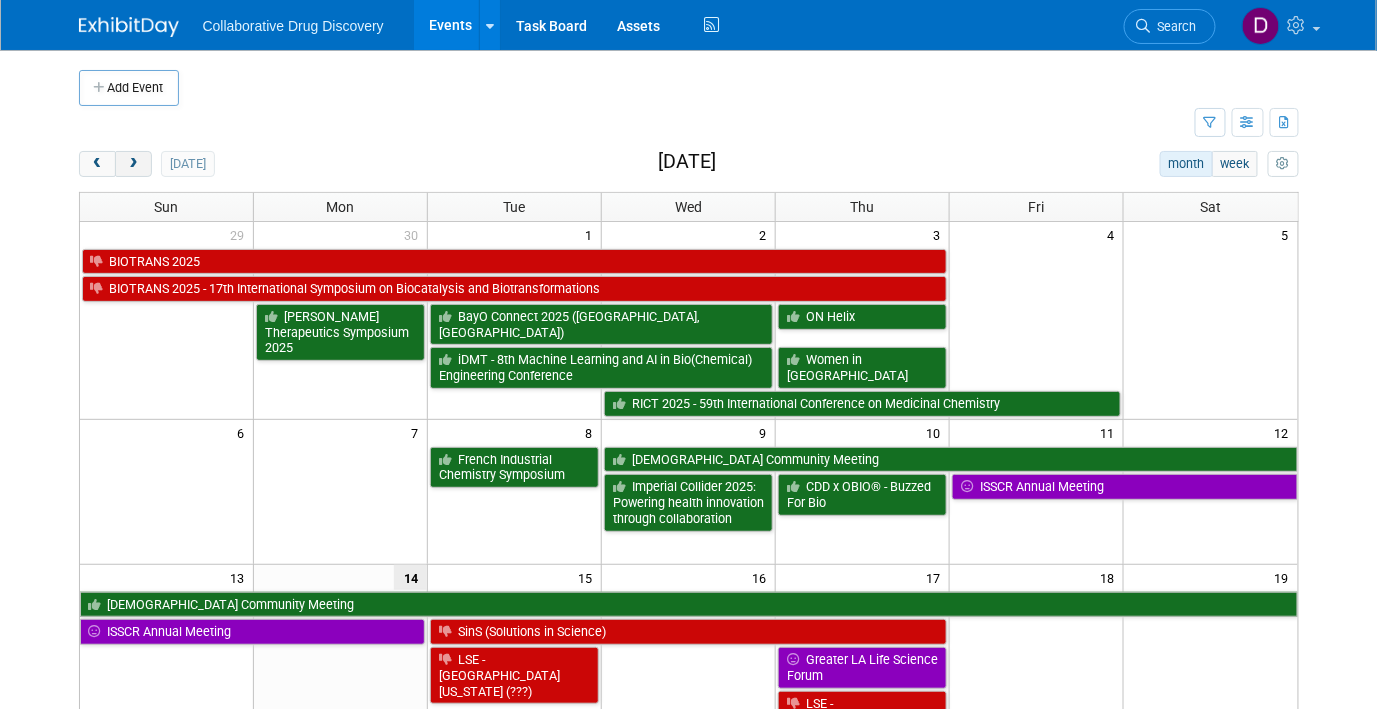 click at bounding box center [133, 164] 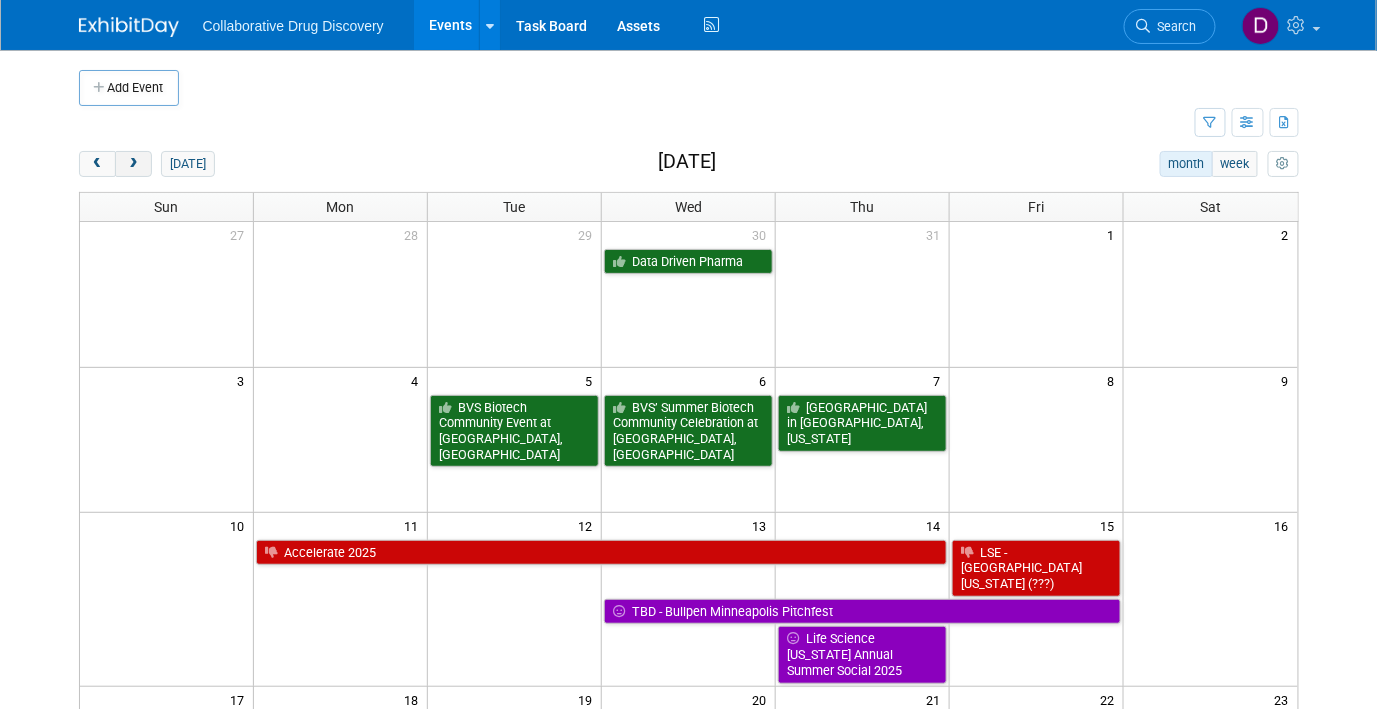 click at bounding box center [133, 164] 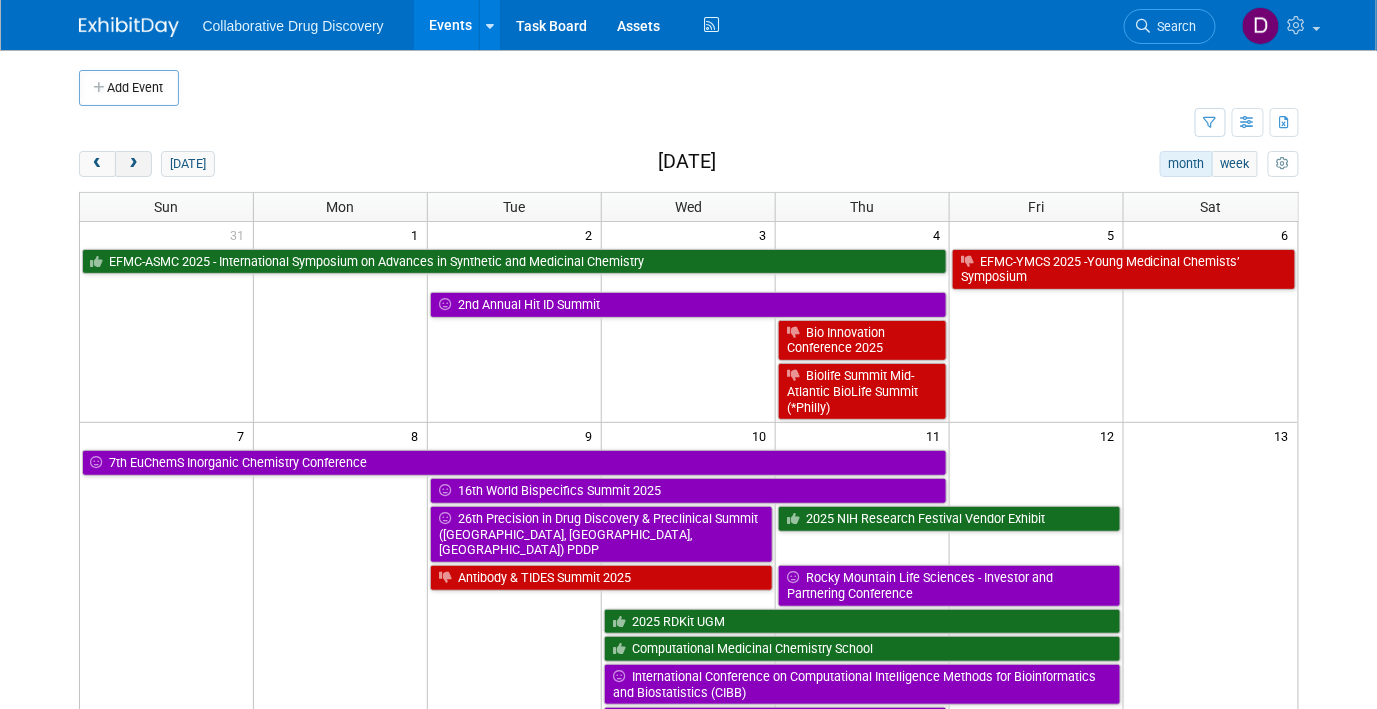 click at bounding box center (133, 164) 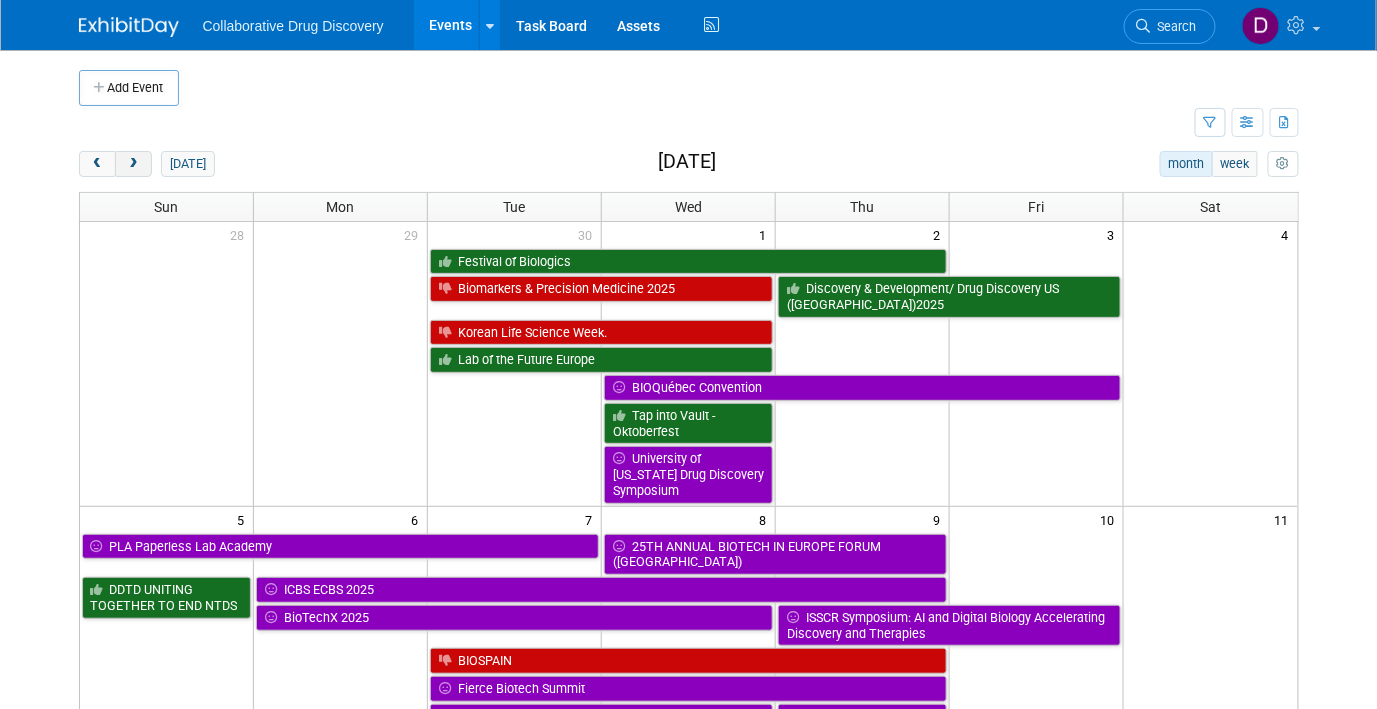 click at bounding box center [133, 164] 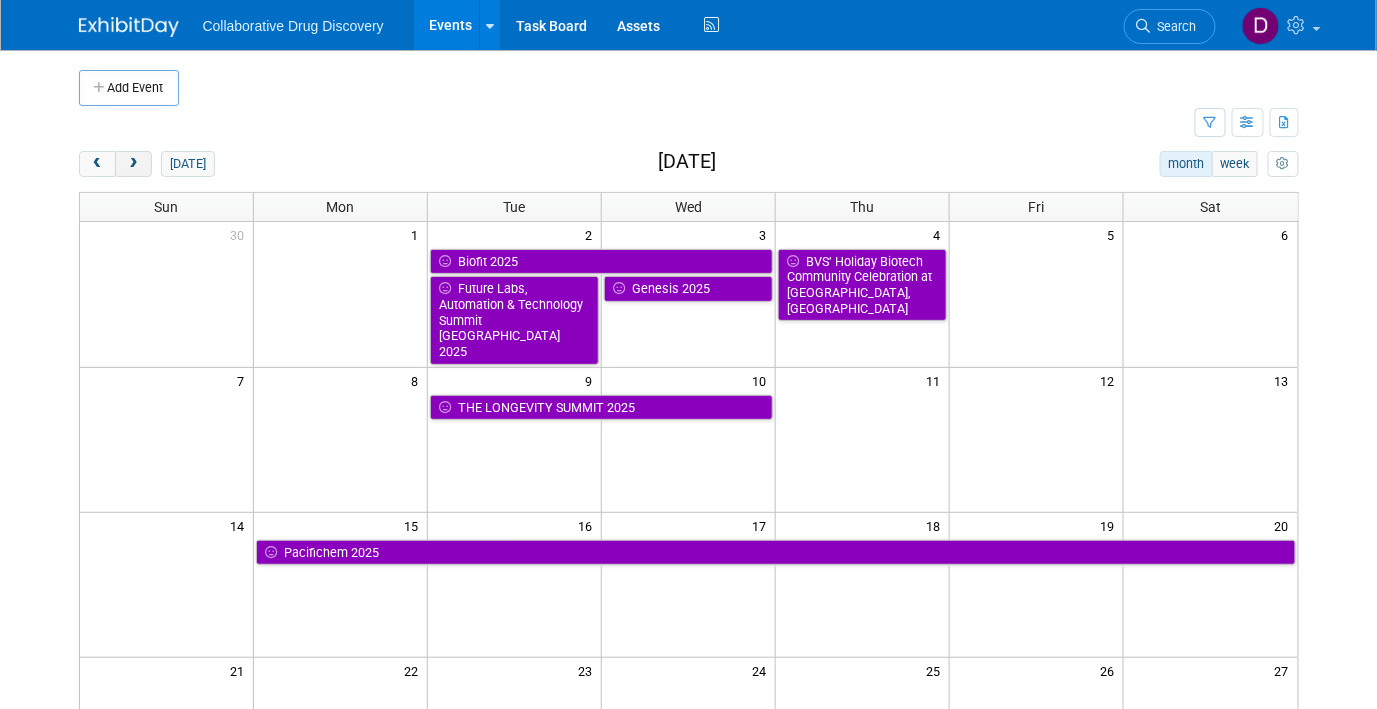 click at bounding box center [133, 164] 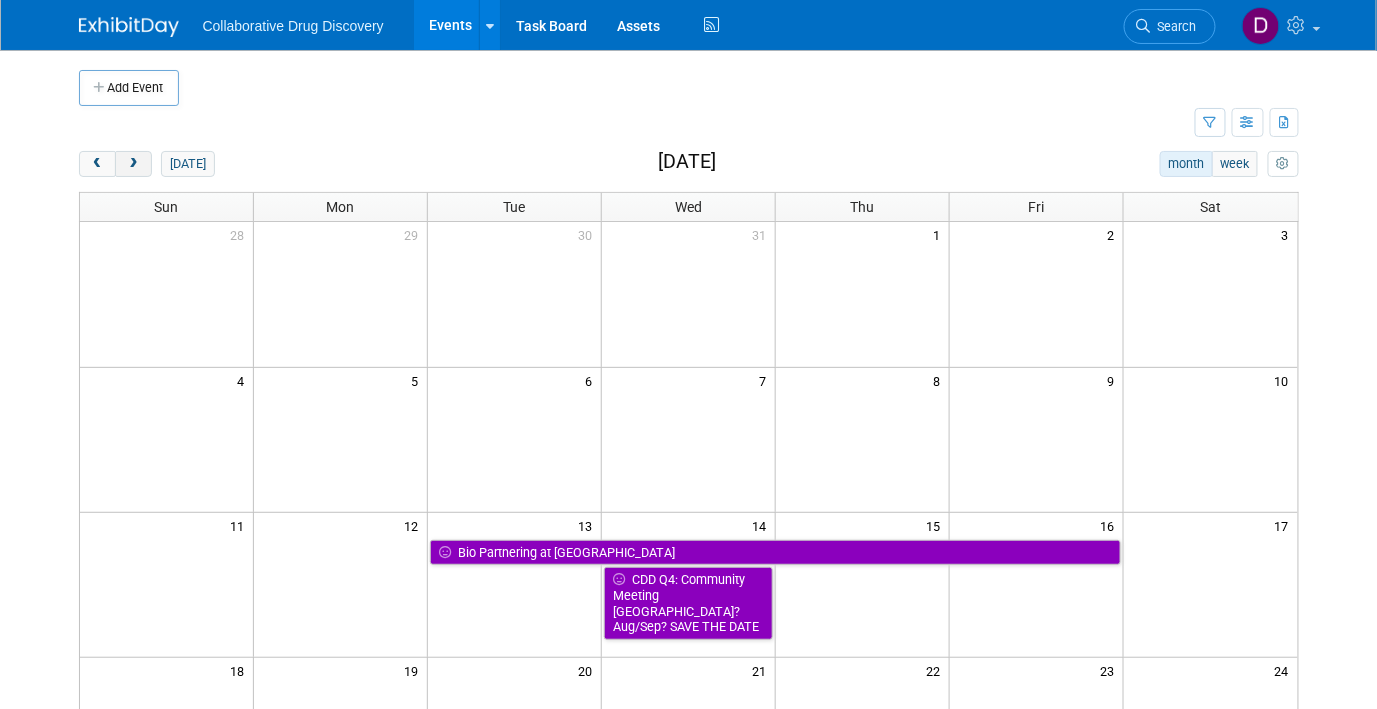 click at bounding box center [133, 164] 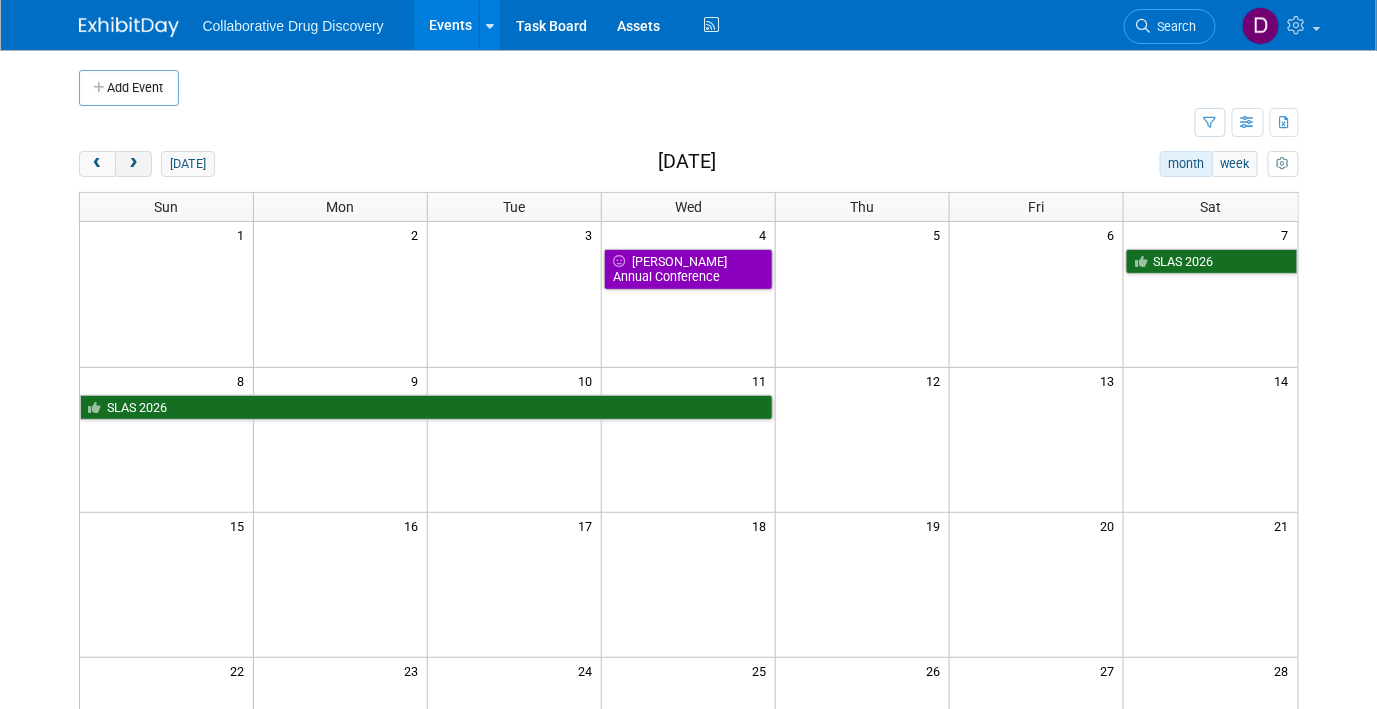 click at bounding box center (133, 164) 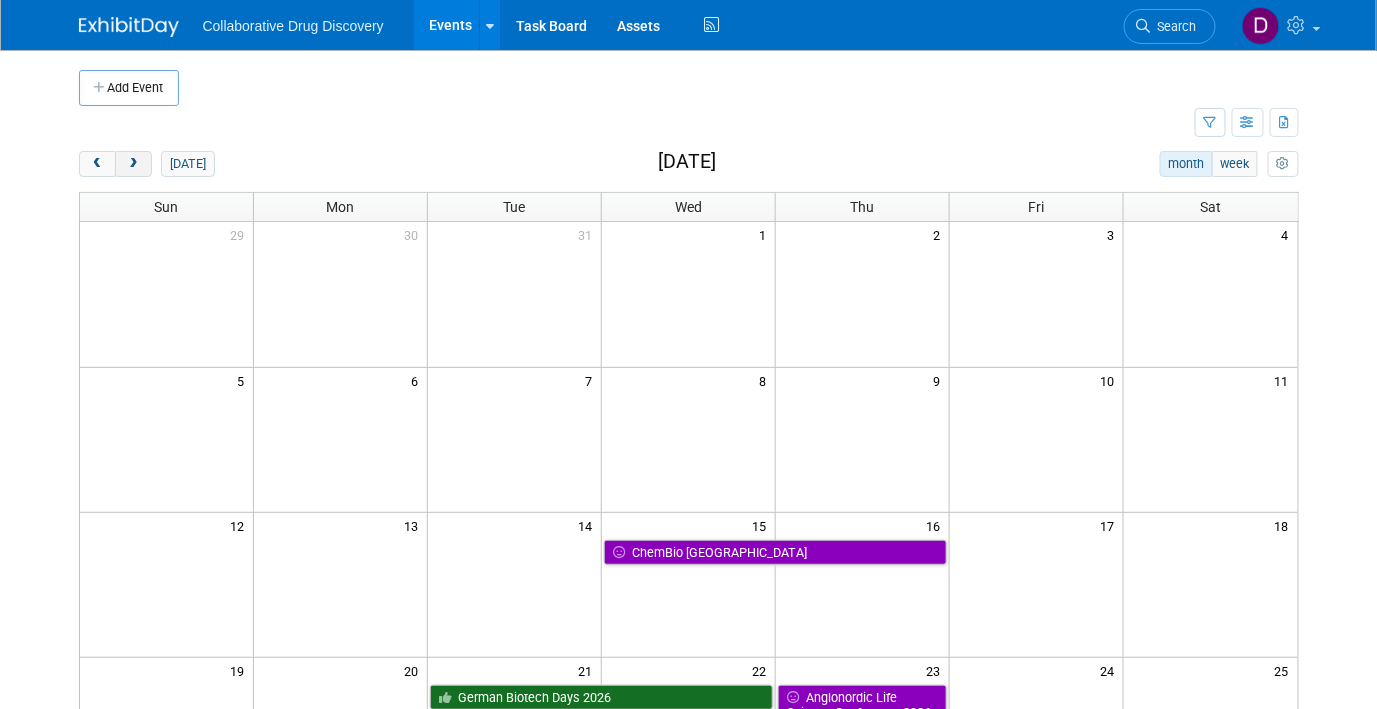 click at bounding box center (133, 164) 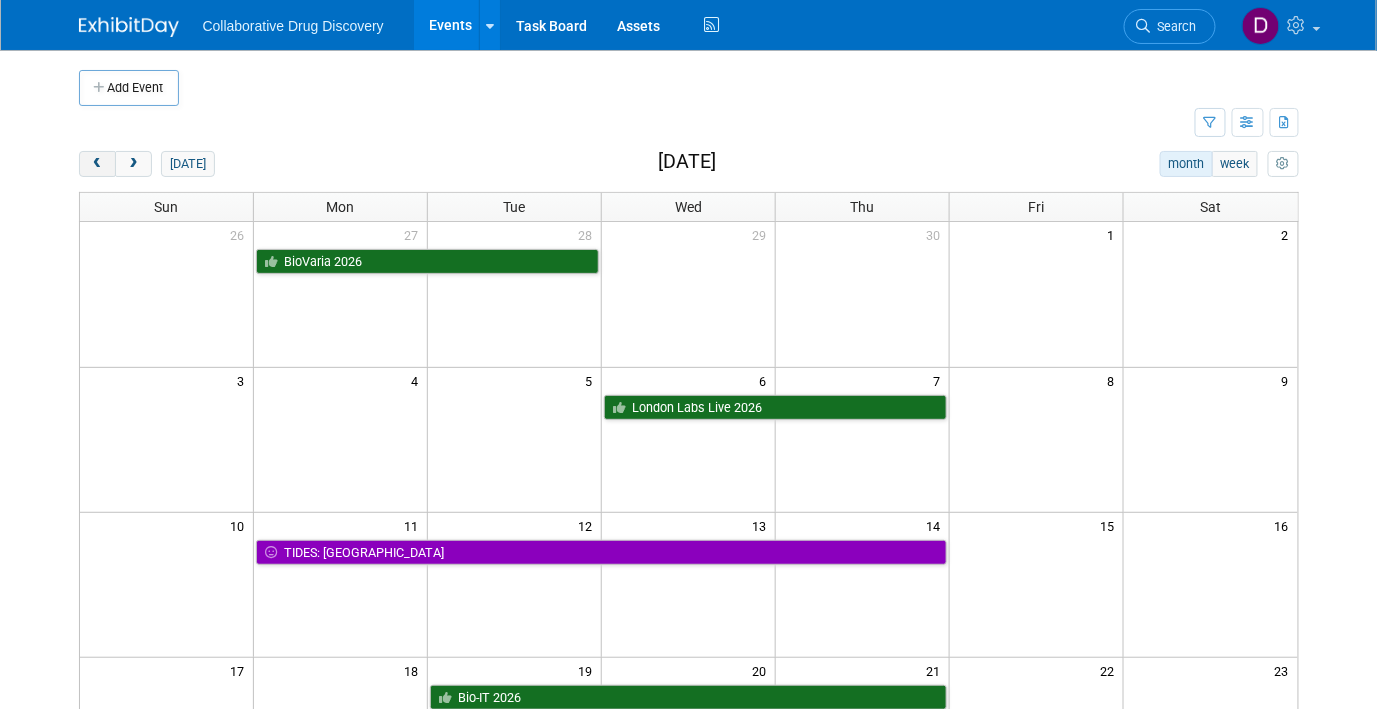 click at bounding box center (97, 164) 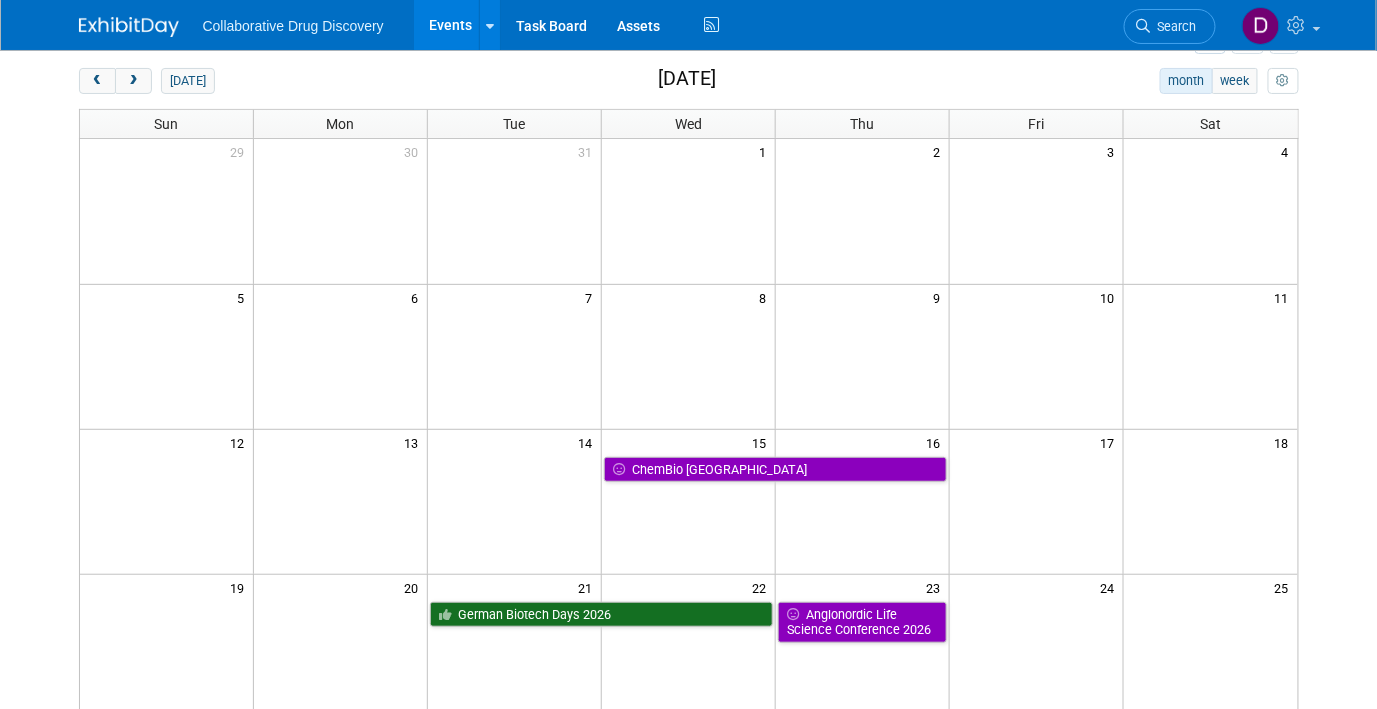 scroll, scrollTop: 72, scrollLeft: 0, axis: vertical 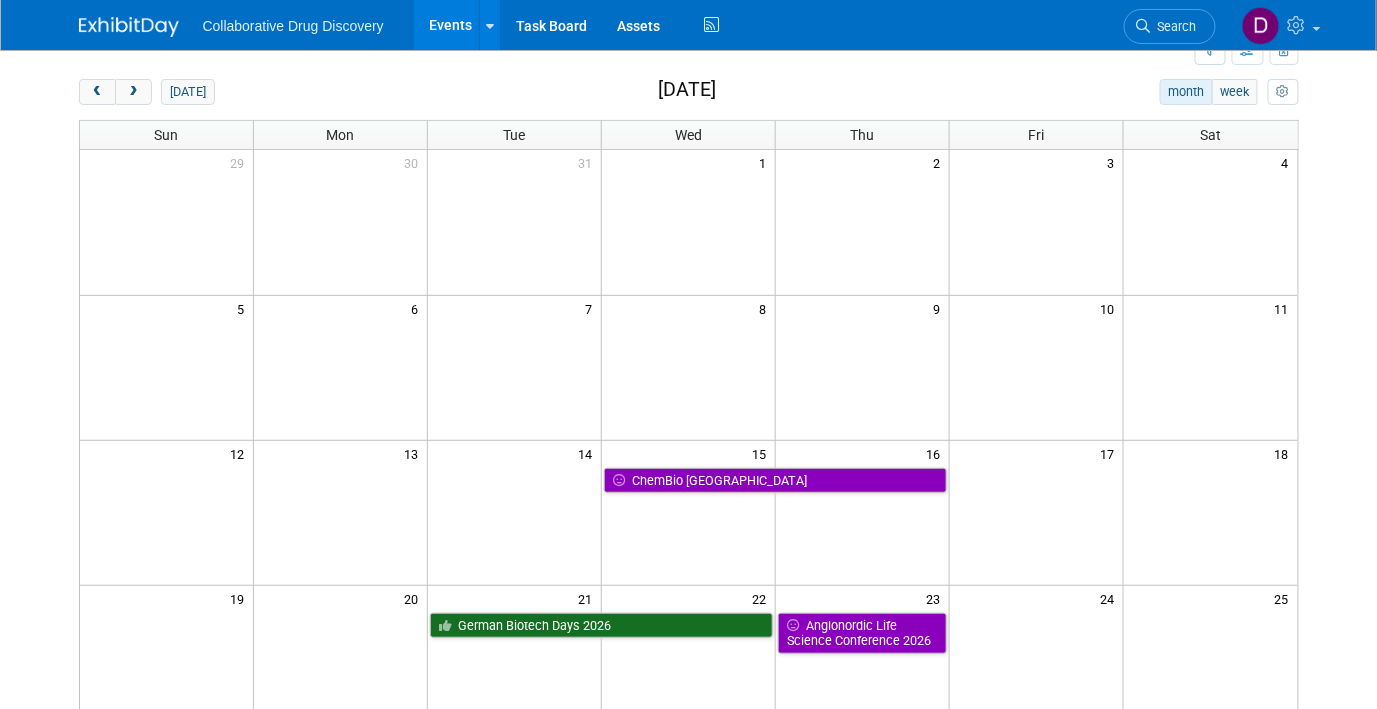 click at bounding box center (341, 480) 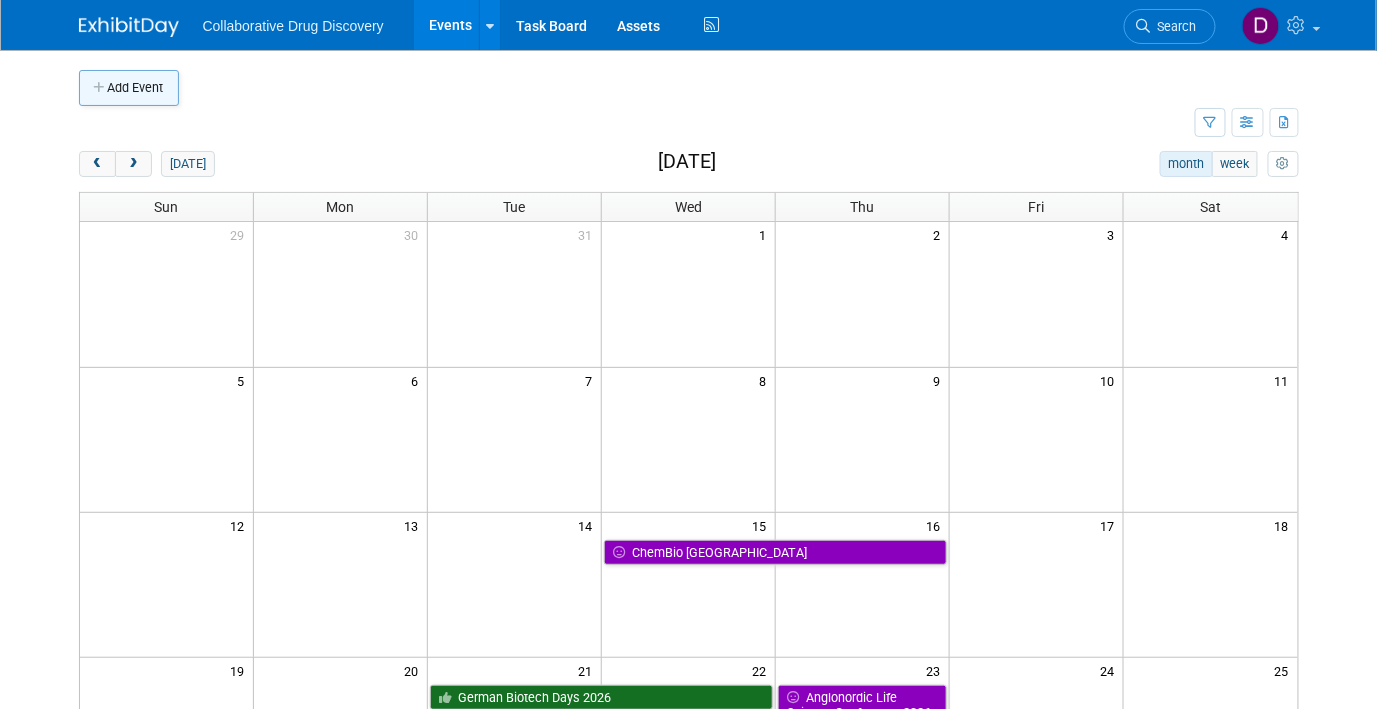 click at bounding box center (101, 88) 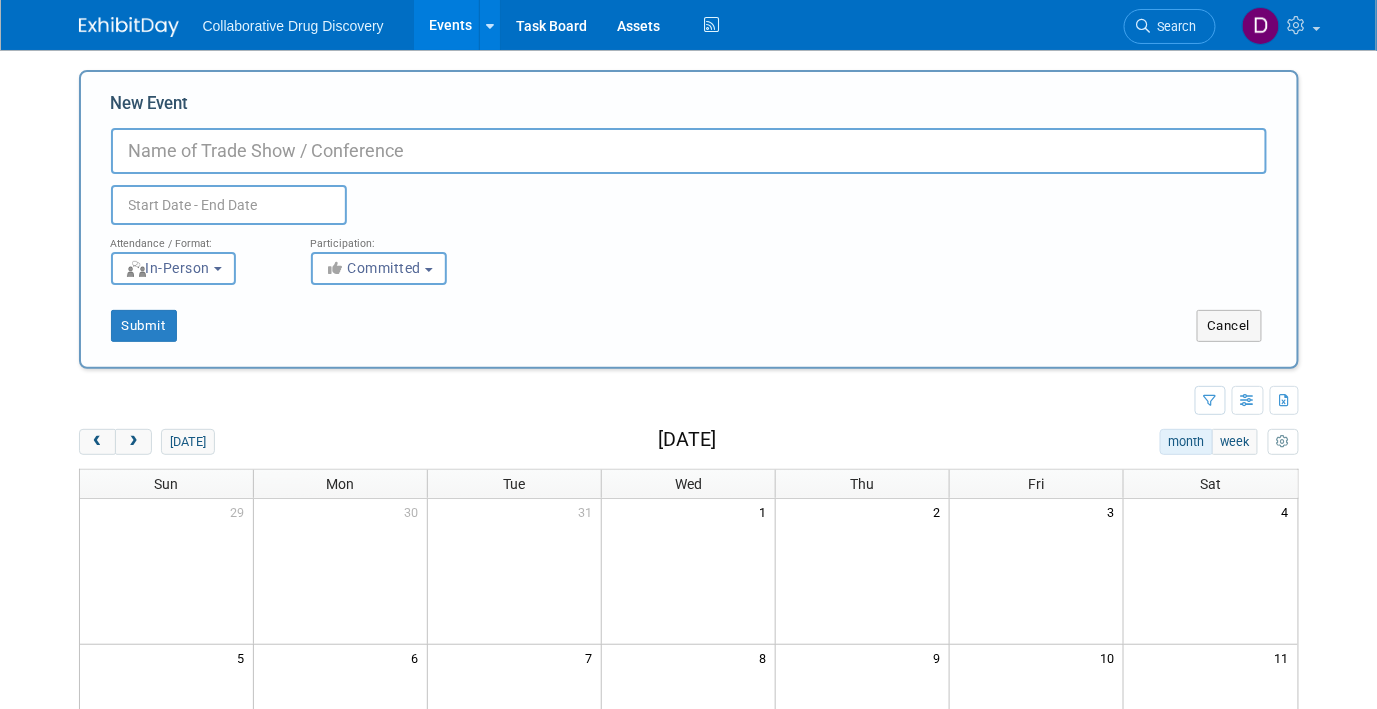 click on "New Event" at bounding box center (689, 151) 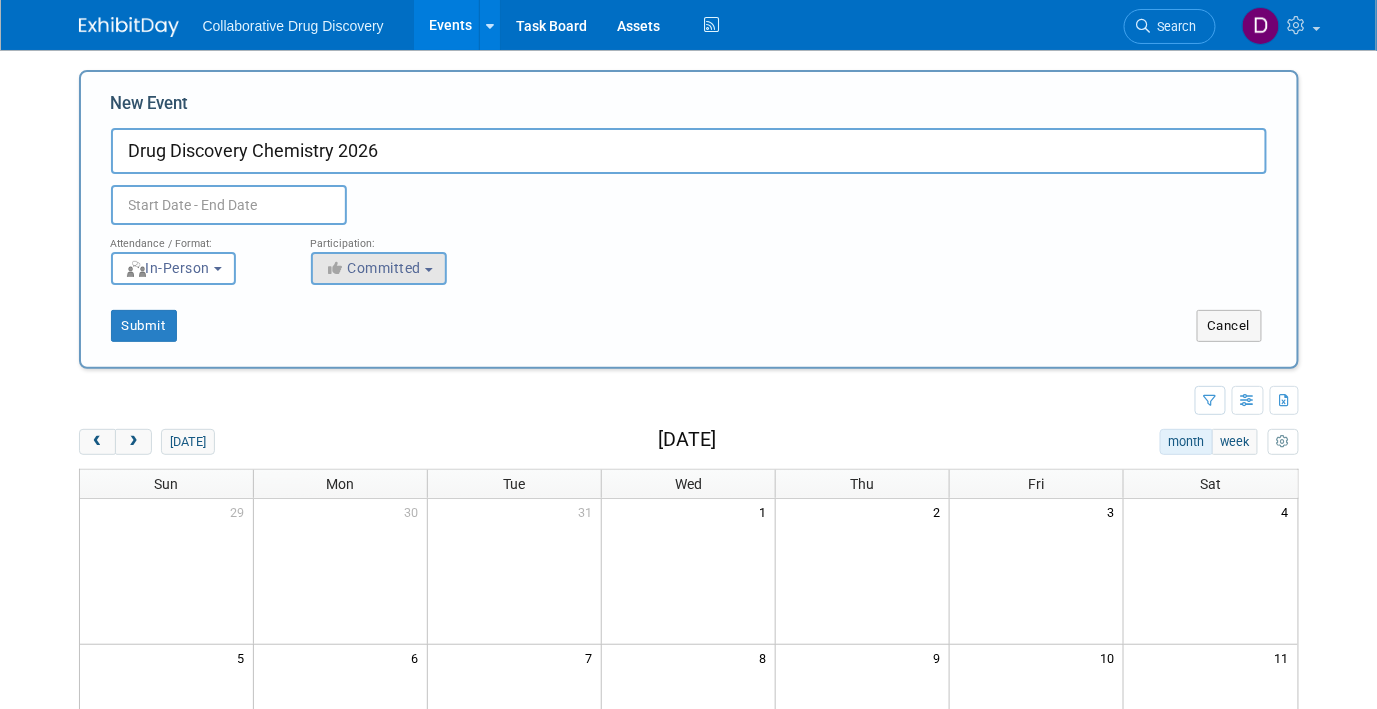 type on "Drug Discovery Chemistry 2026" 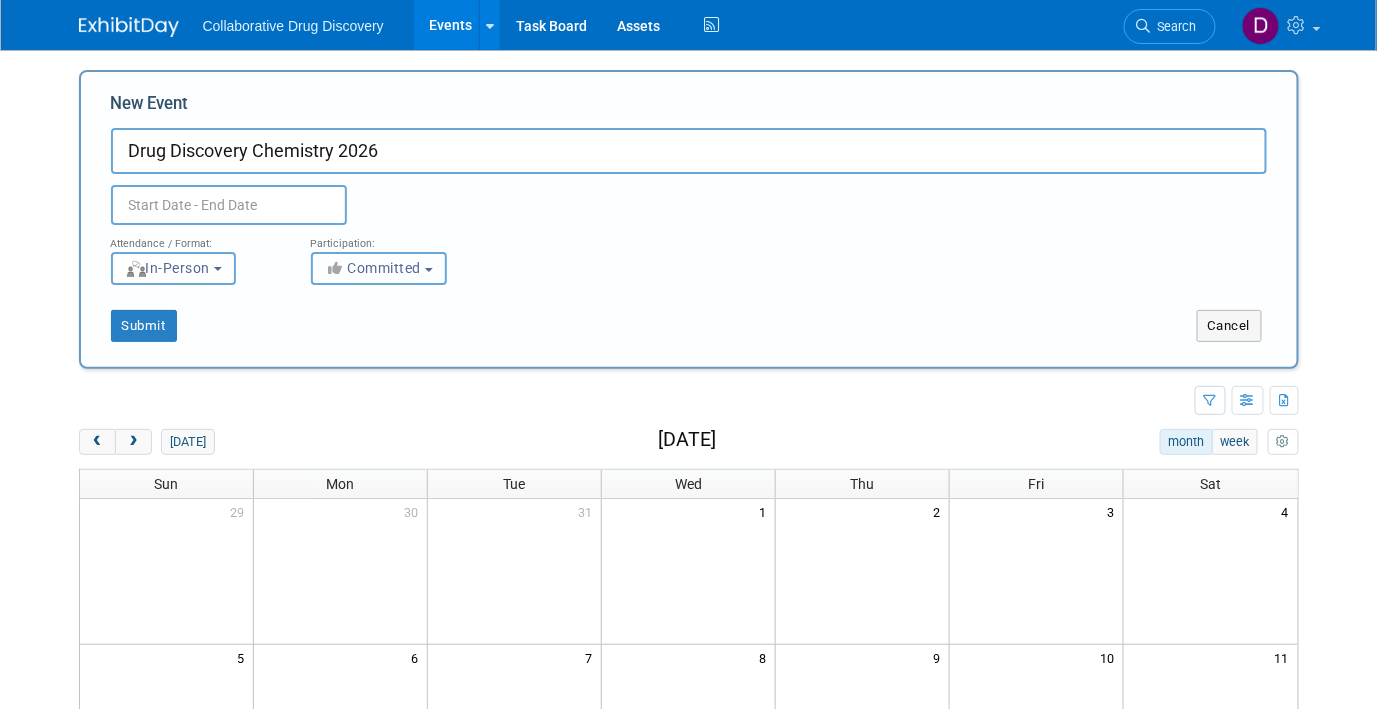 click on "Committed" at bounding box center (379, 268) 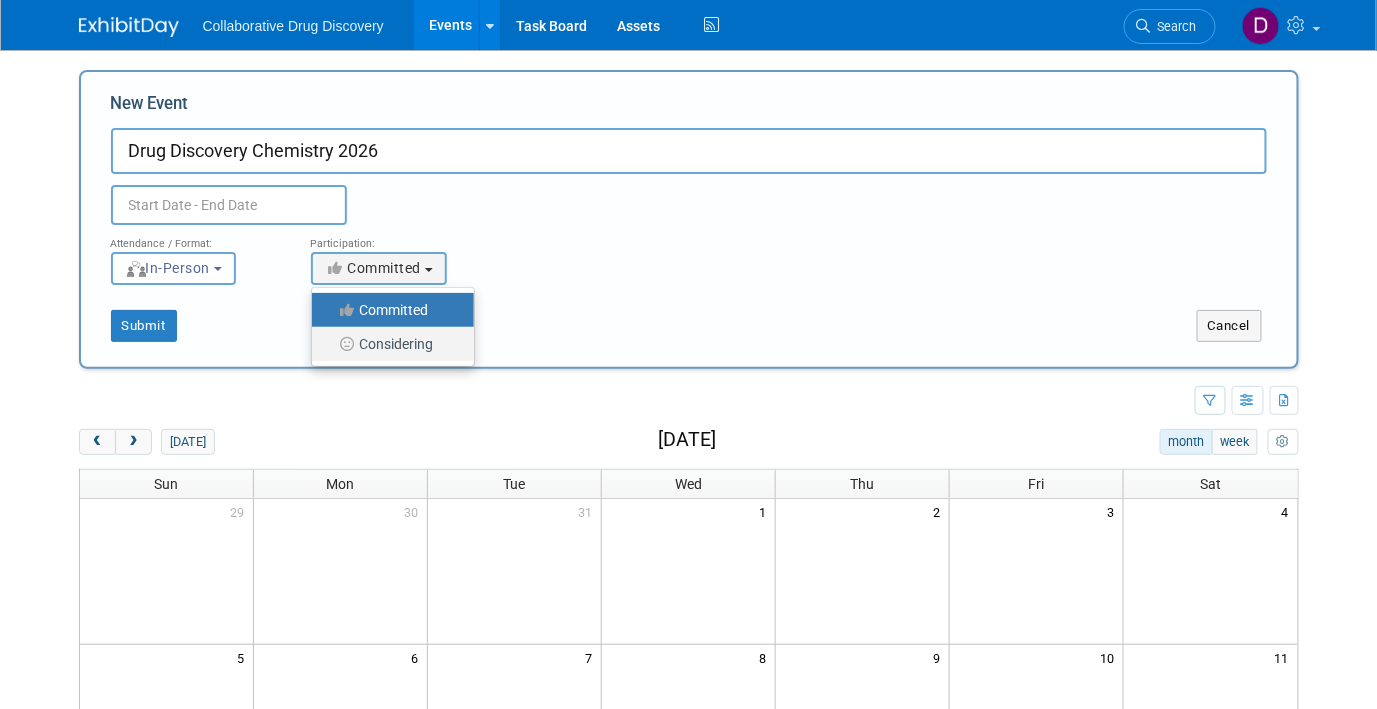 click on "Considering" at bounding box center (388, 344) 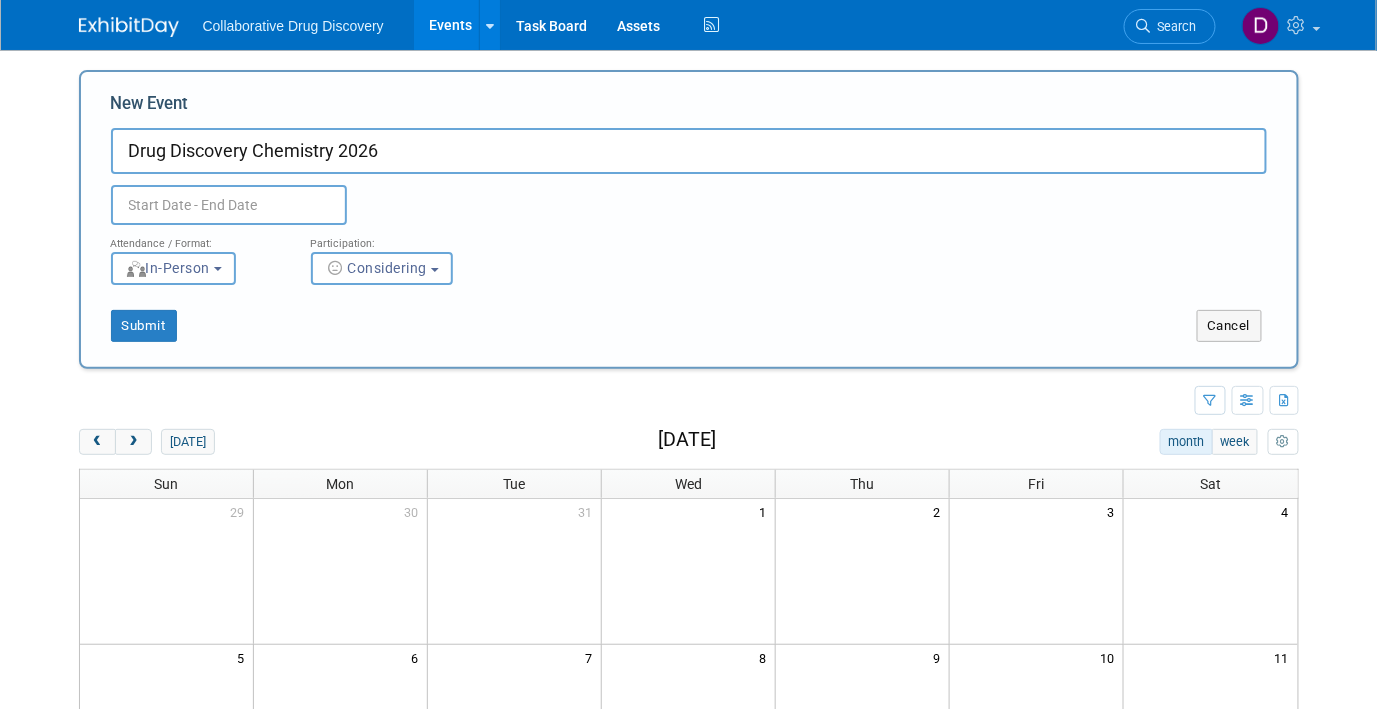 click on "Submit" at bounding box center [334, 326] 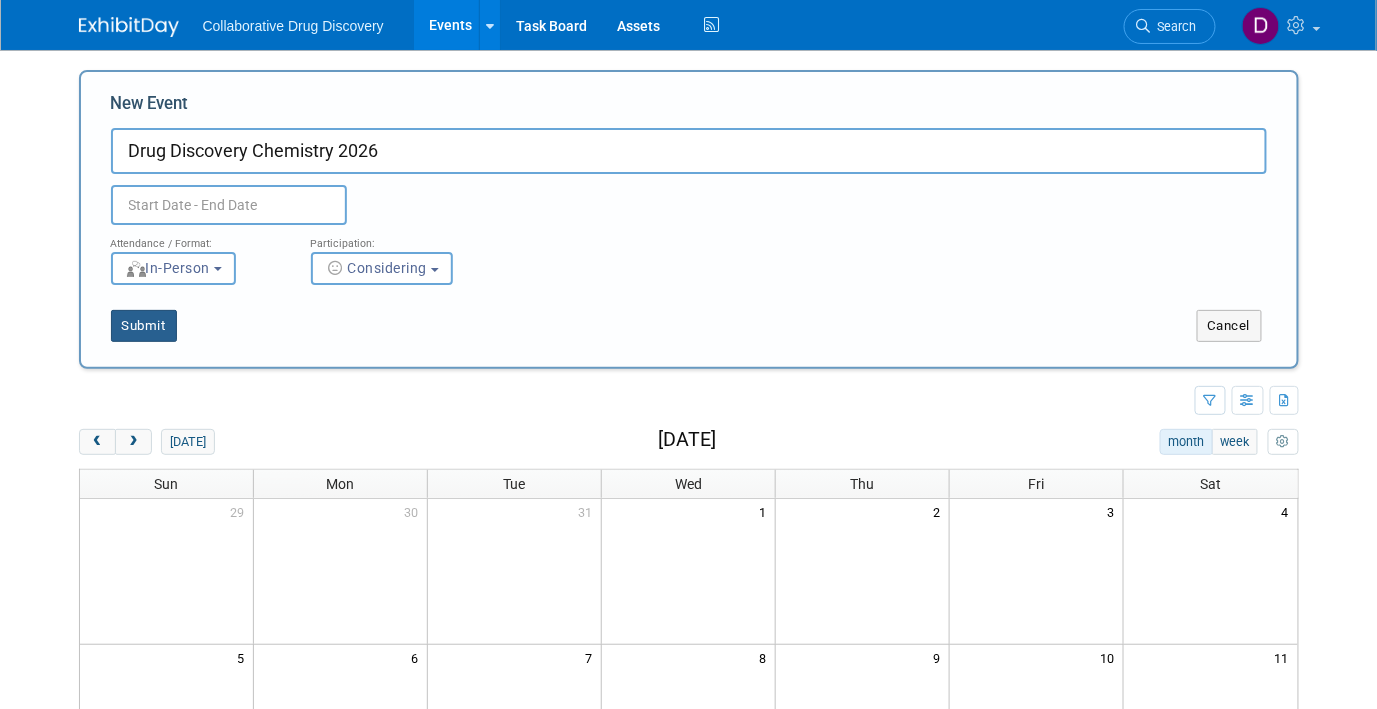 click on "Submit" at bounding box center [144, 326] 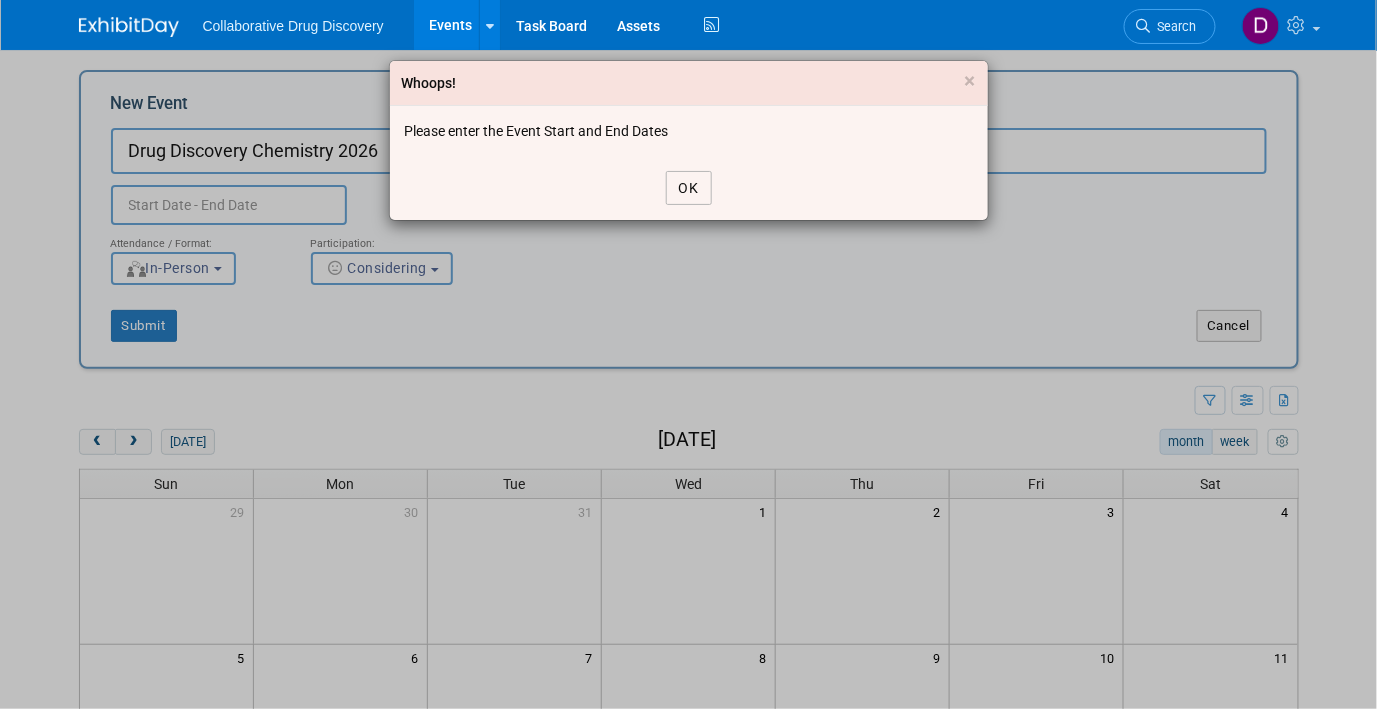 click on "OK" at bounding box center [689, 188] 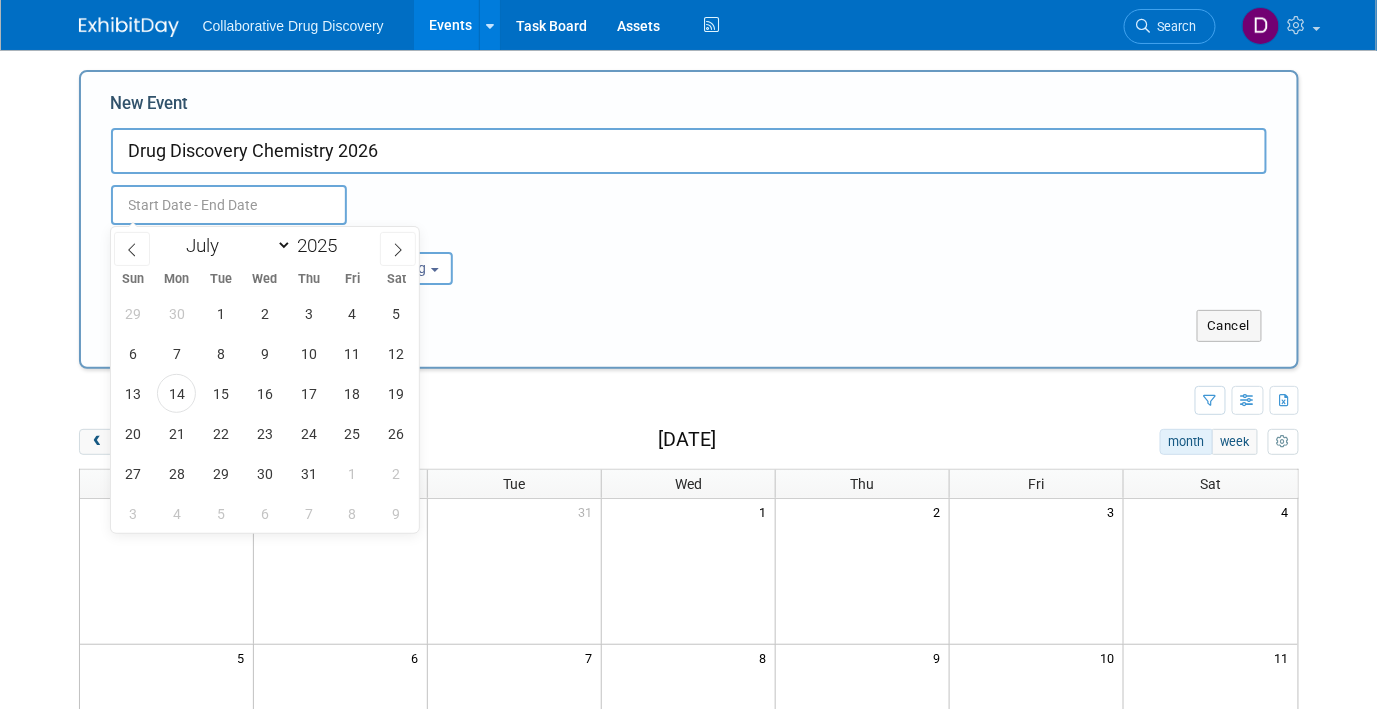 click at bounding box center (229, 205) 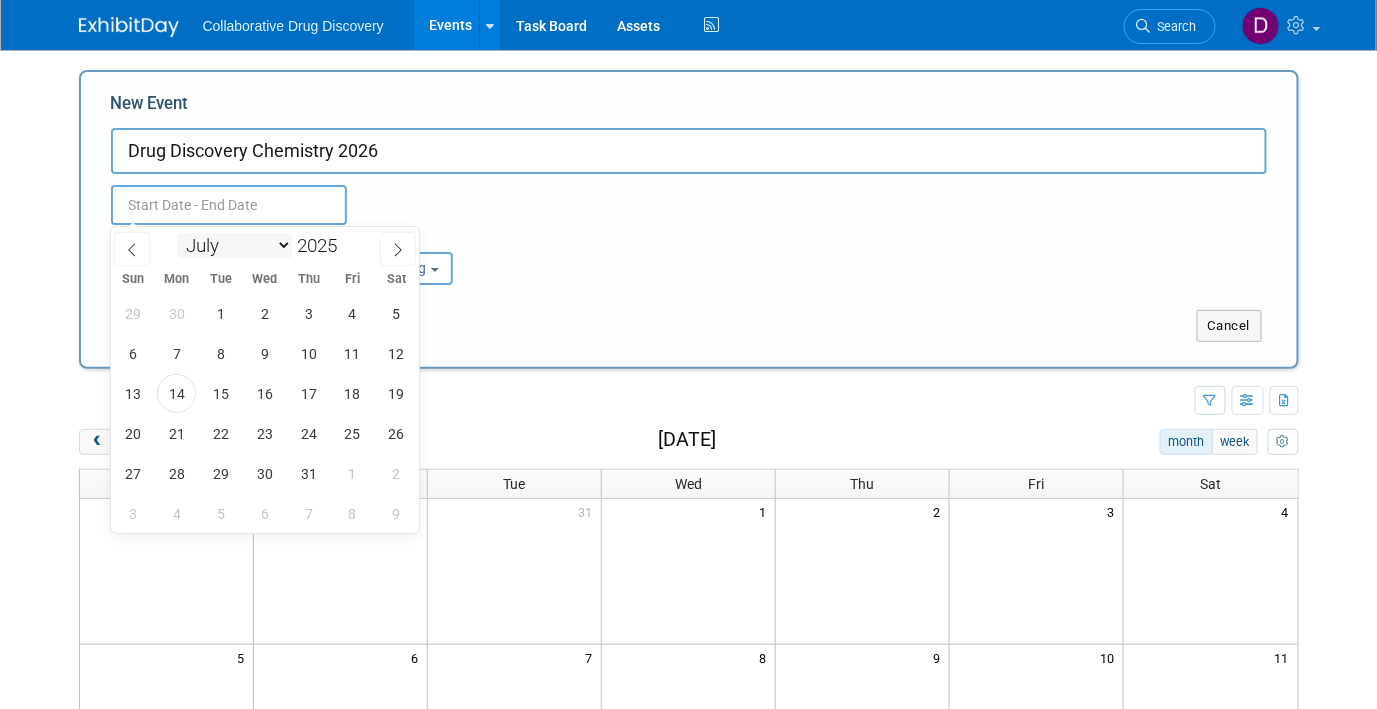 click on "January February March April May June July August September October November December" at bounding box center [234, 245] 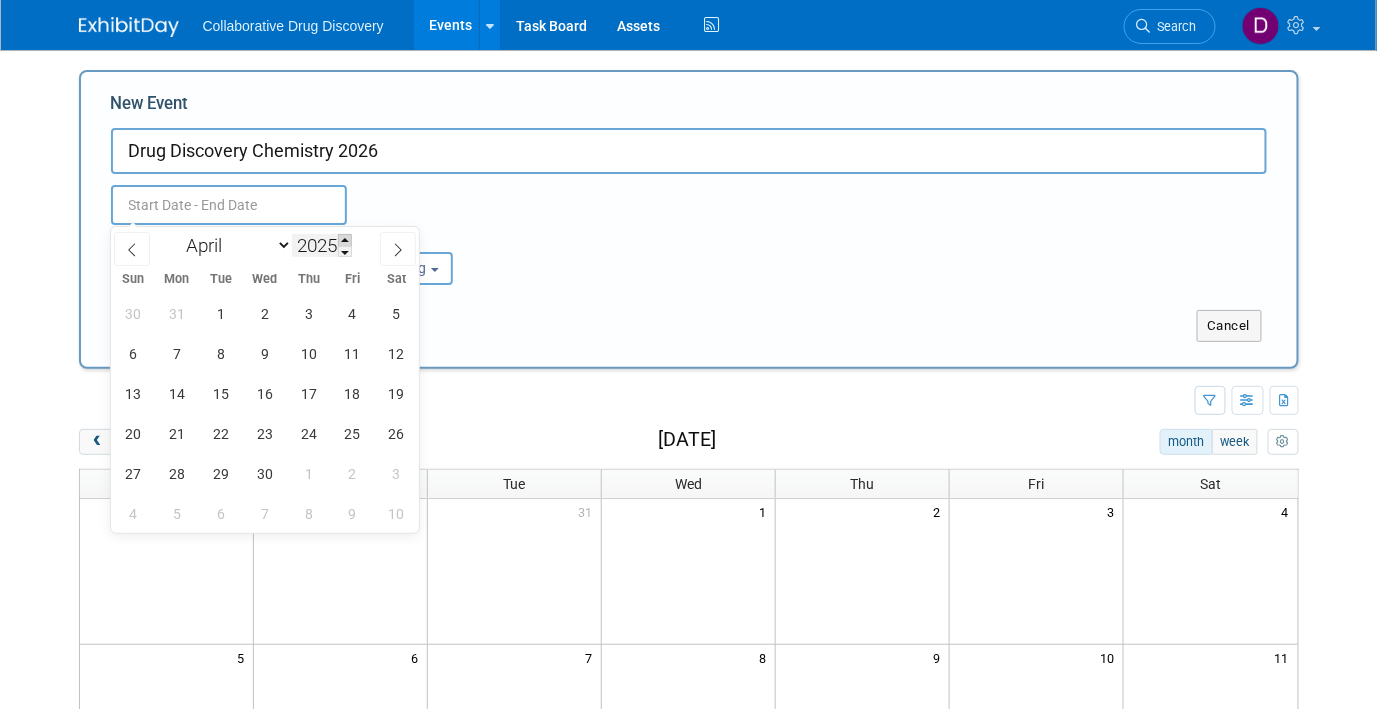 click at bounding box center [345, 240] 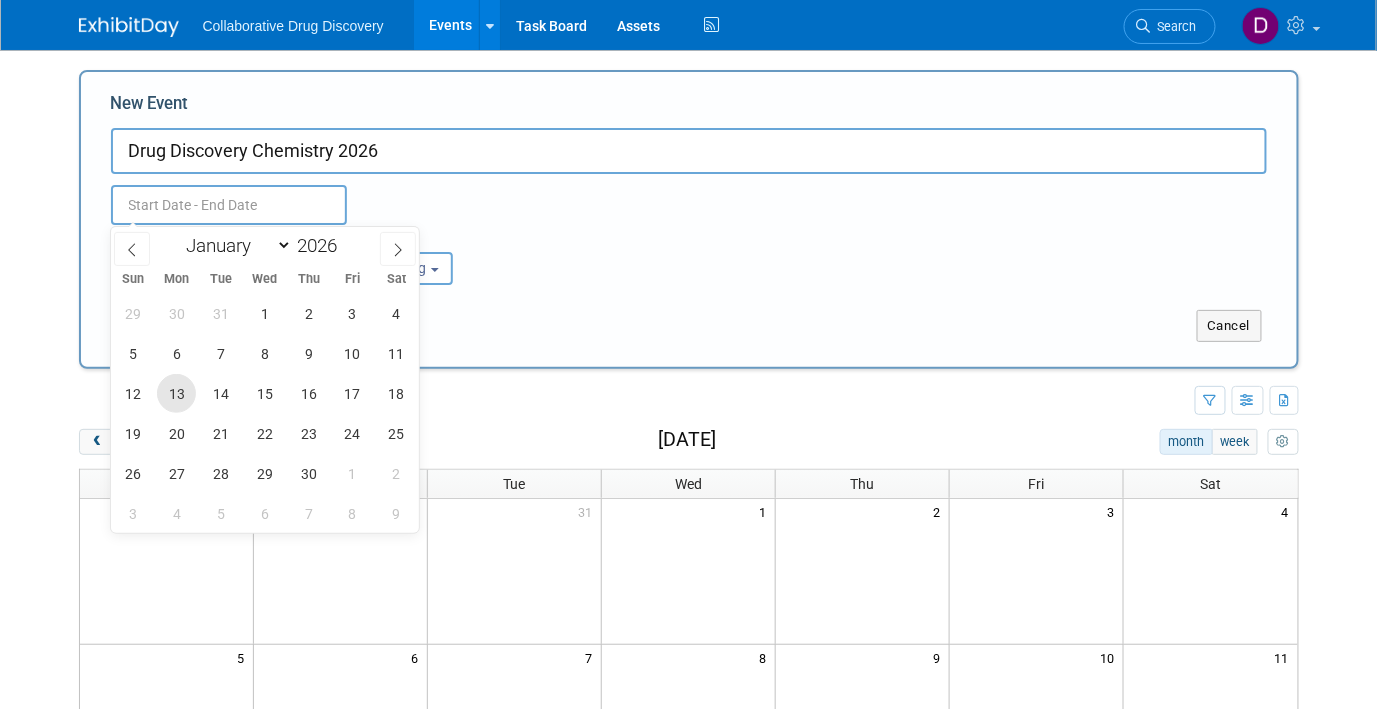 click on "13" at bounding box center (176, 393) 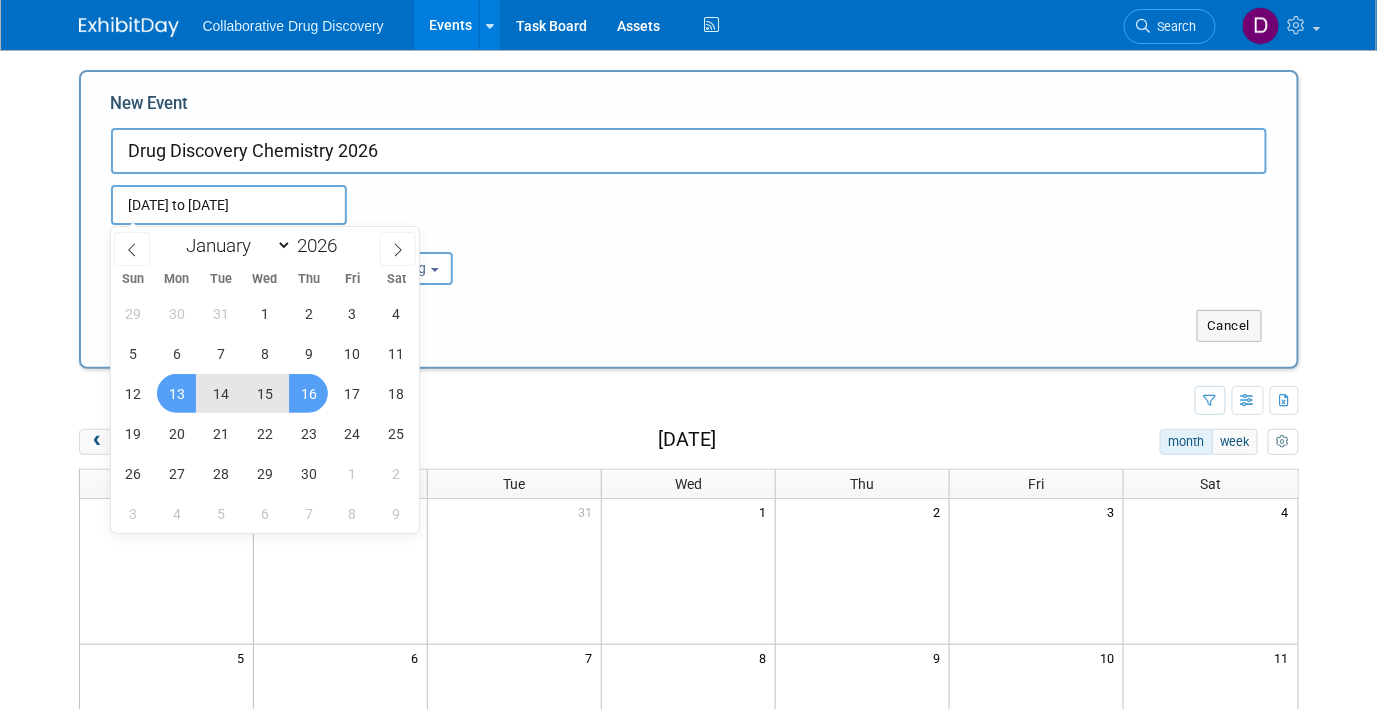 click on "16" at bounding box center [308, 393] 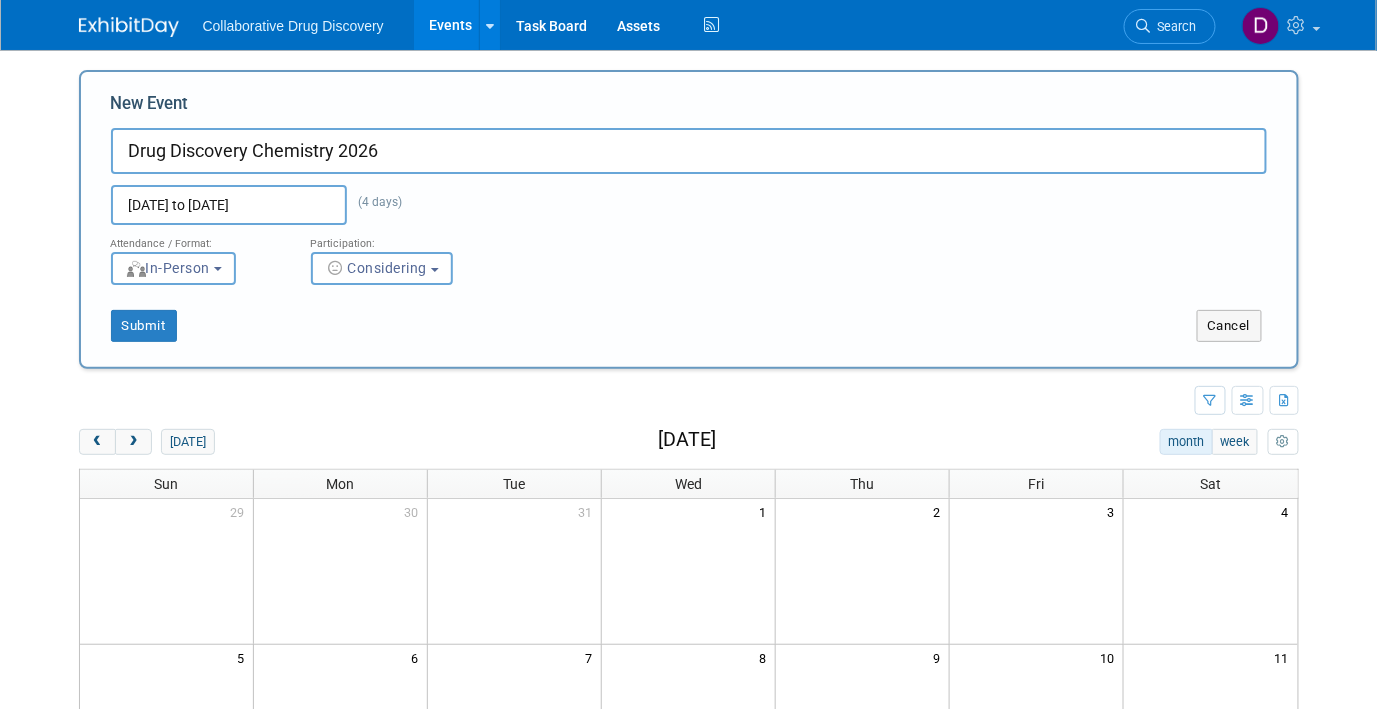 click on "Submit
Cancel" at bounding box center (689, 313) 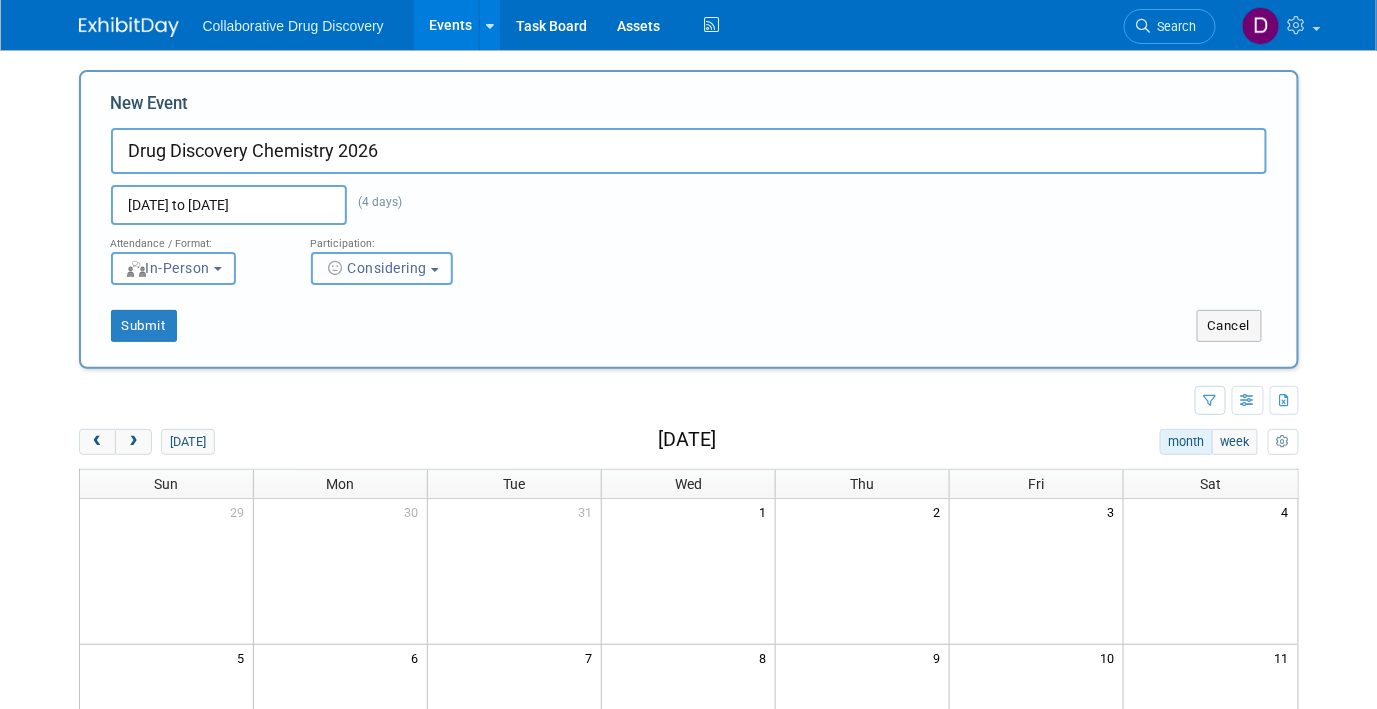 click on "Considering" at bounding box center (376, 268) 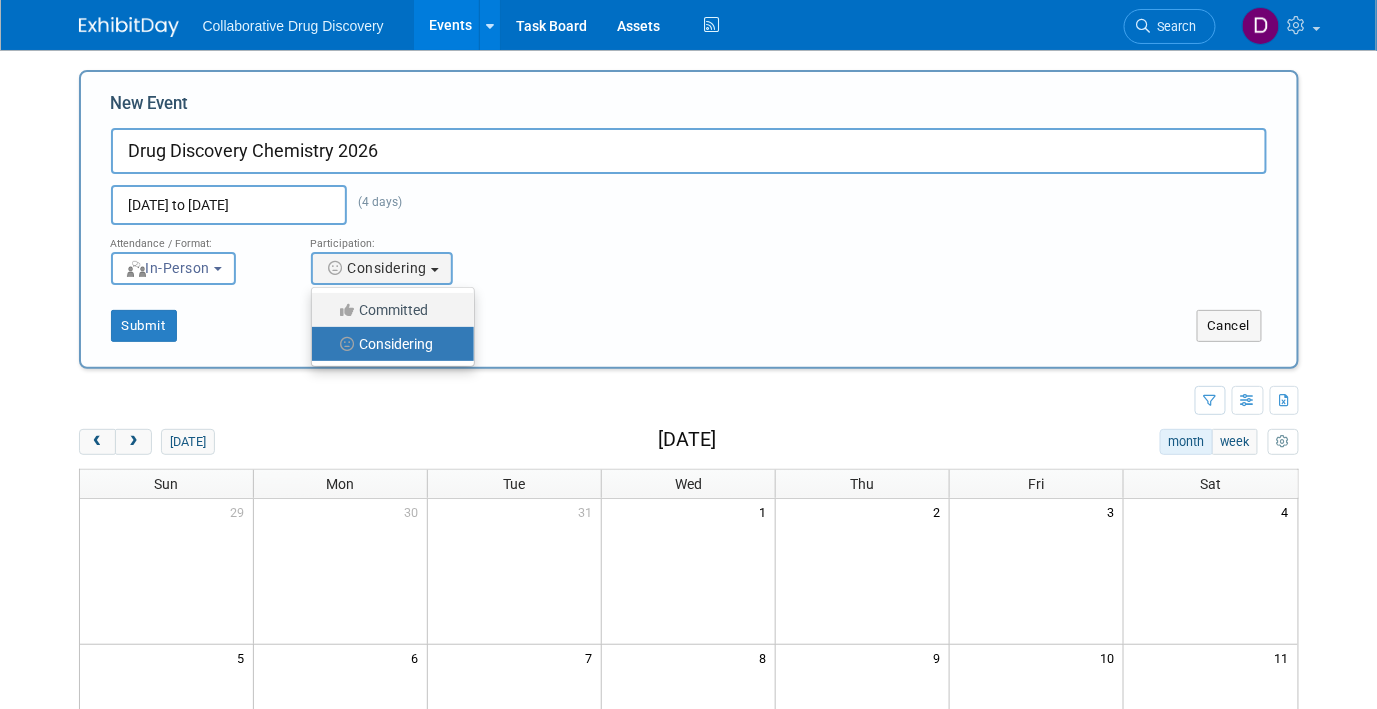 click on "Committed" at bounding box center (388, 310) 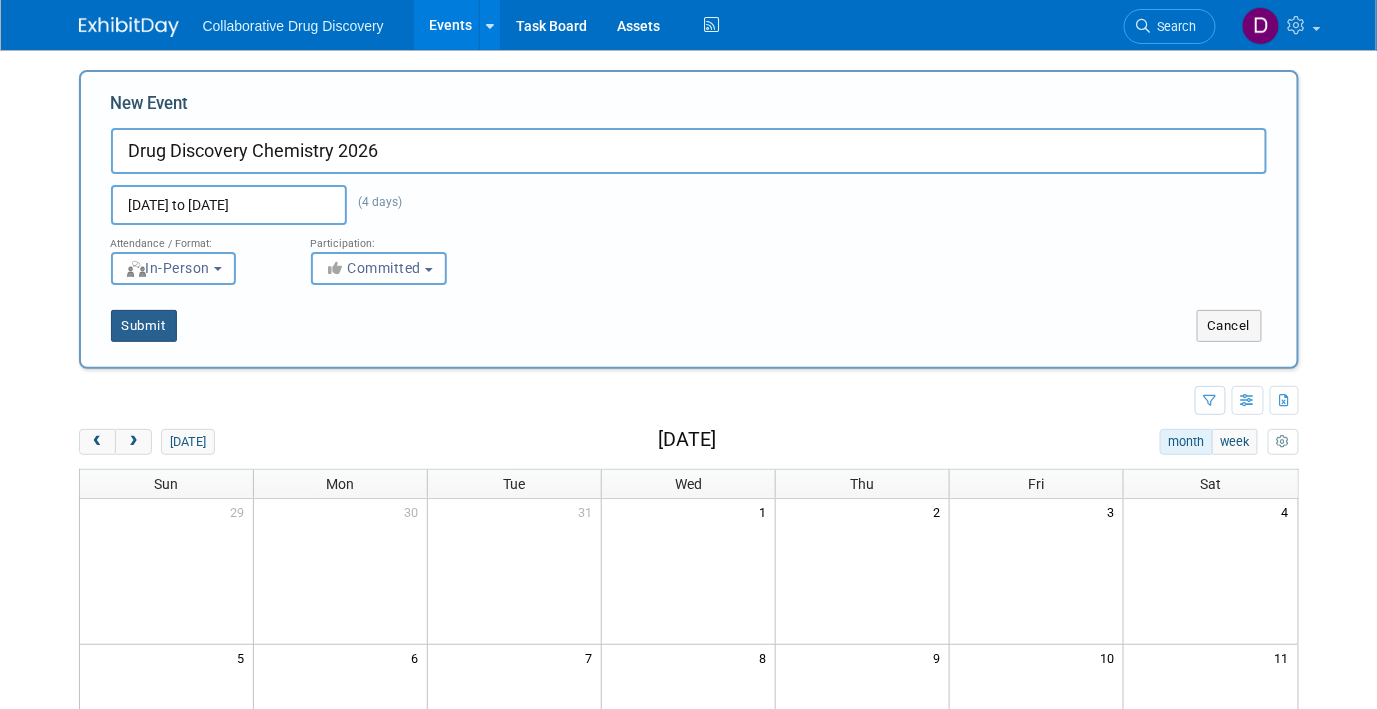 click on "Submit" at bounding box center [144, 326] 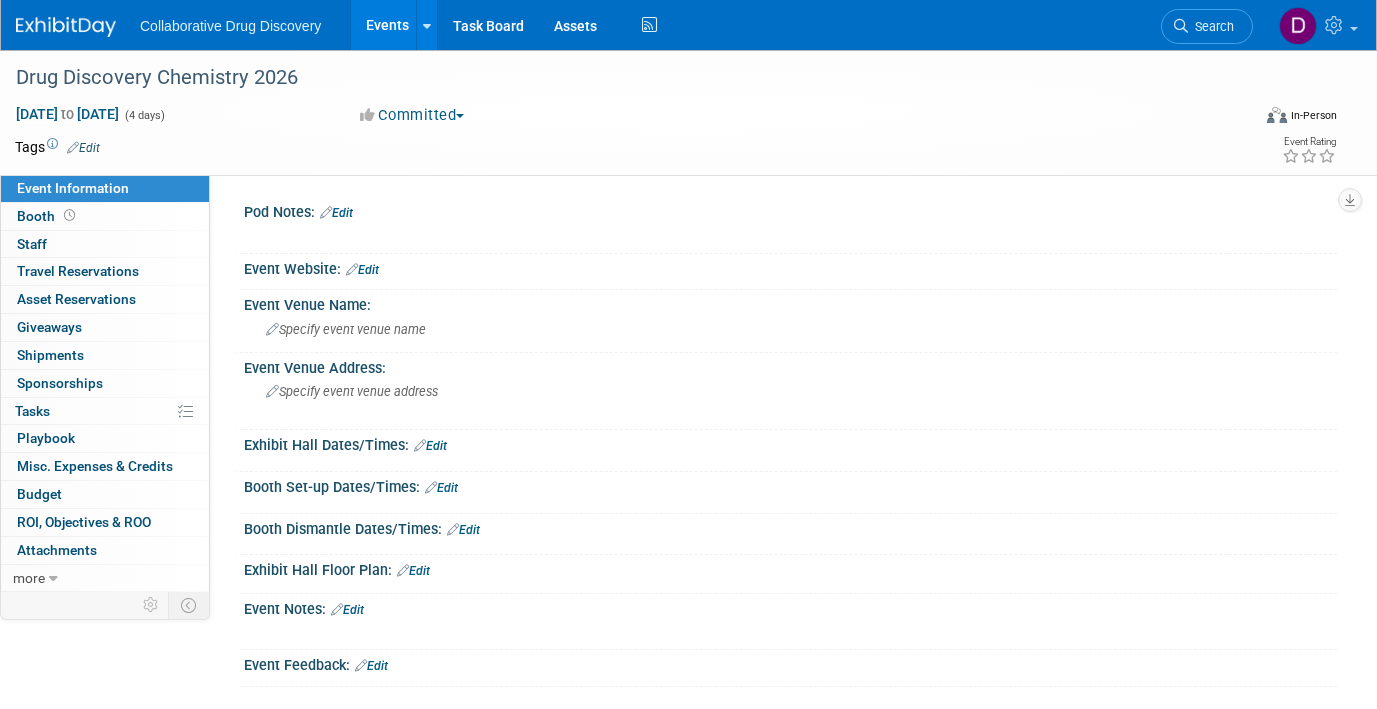 scroll, scrollTop: 0, scrollLeft: 0, axis: both 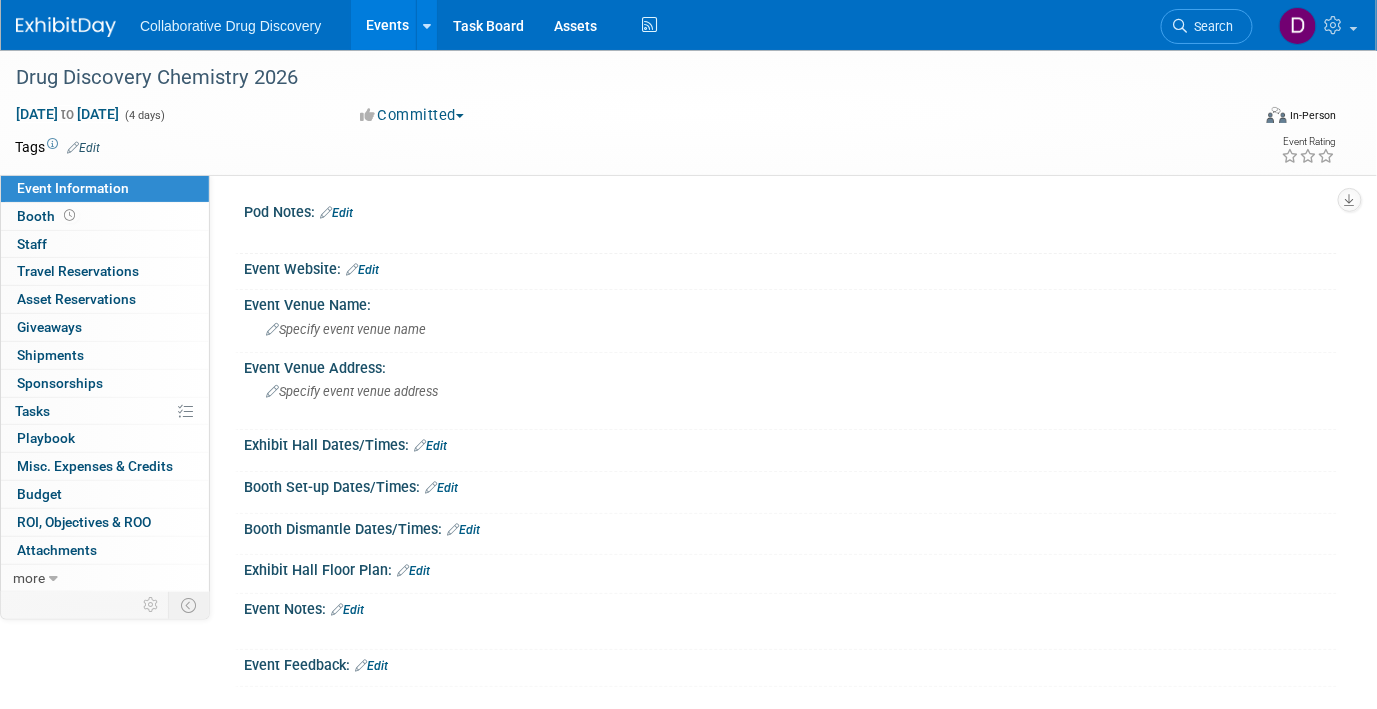click on "Edit" at bounding box center [83, 148] 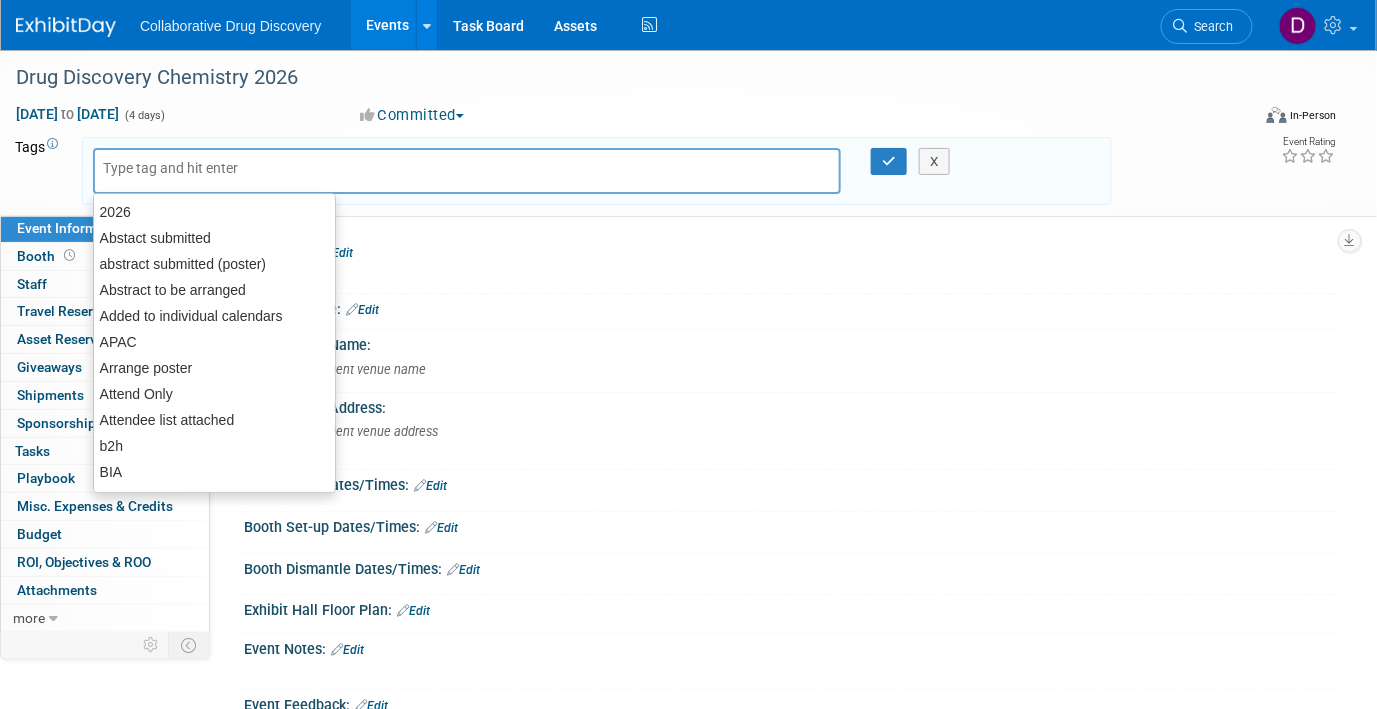 click at bounding box center [467, 171] 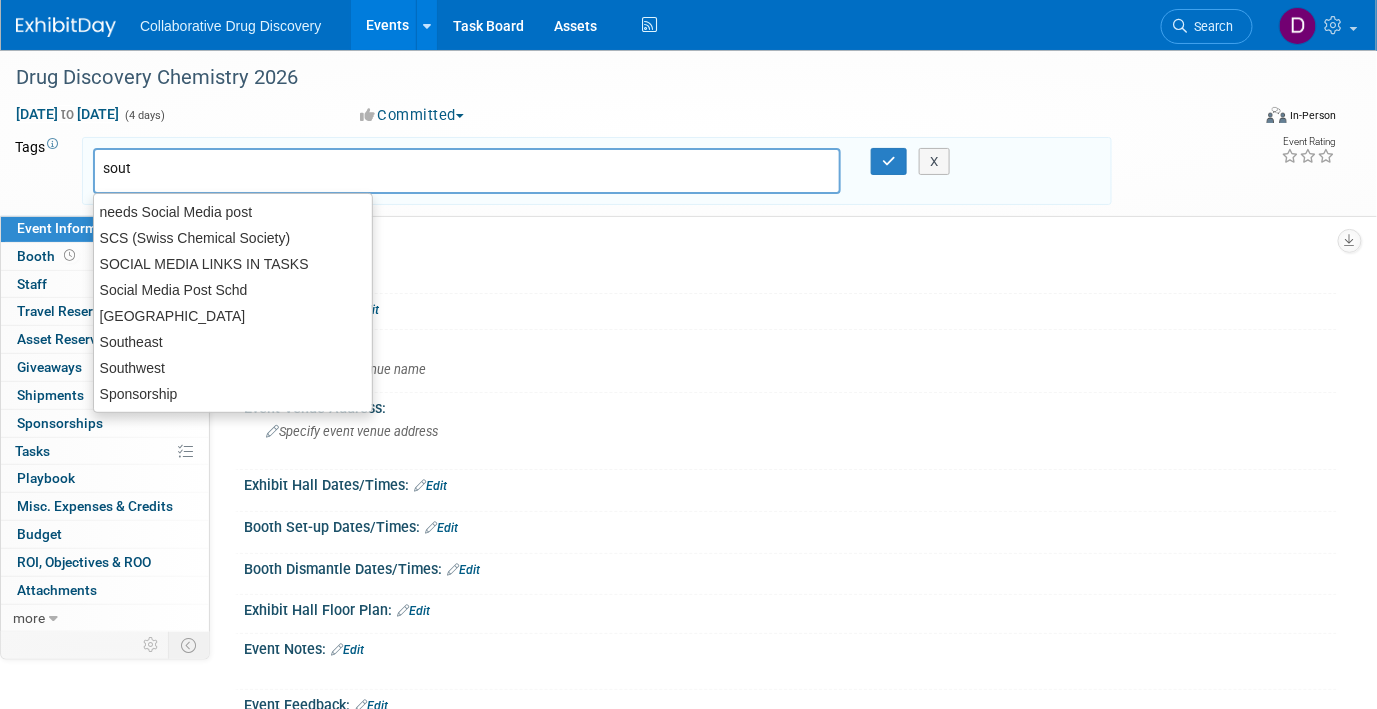 type on "south" 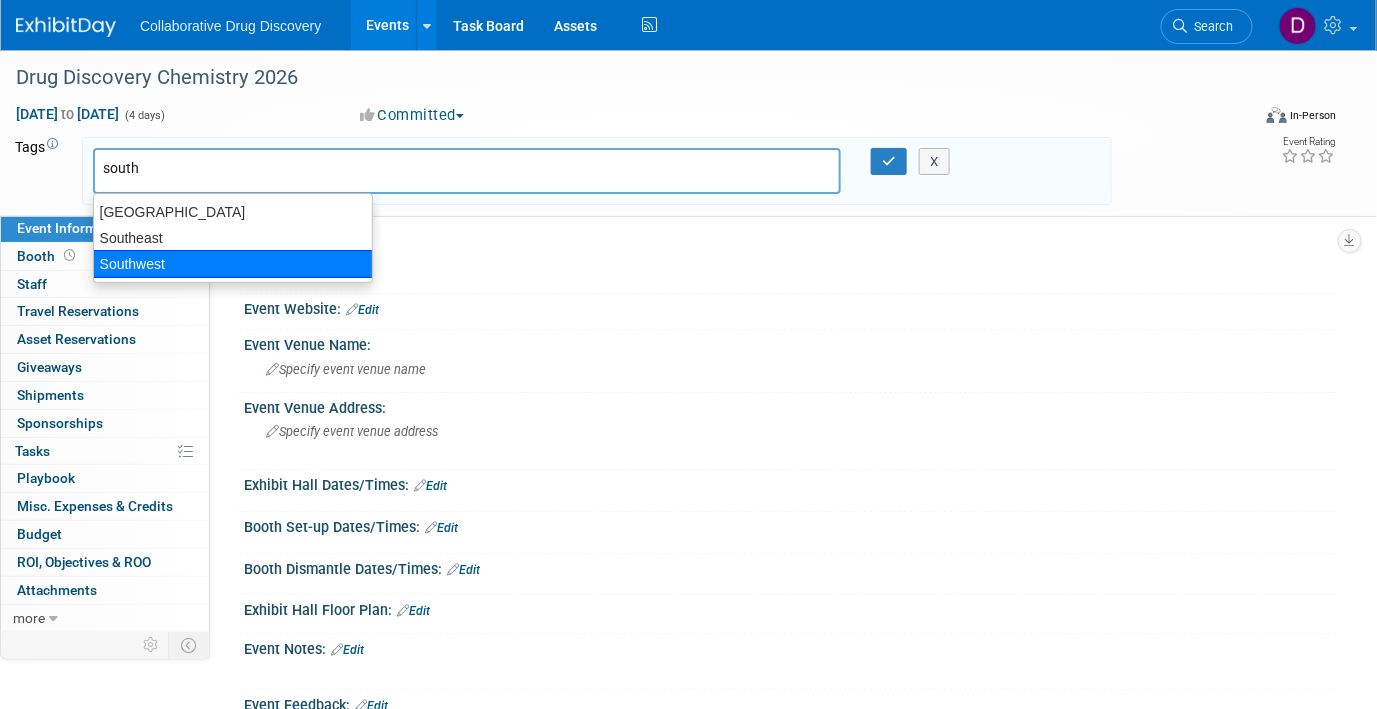 click on "Southwest" at bounding box center [233, 264] 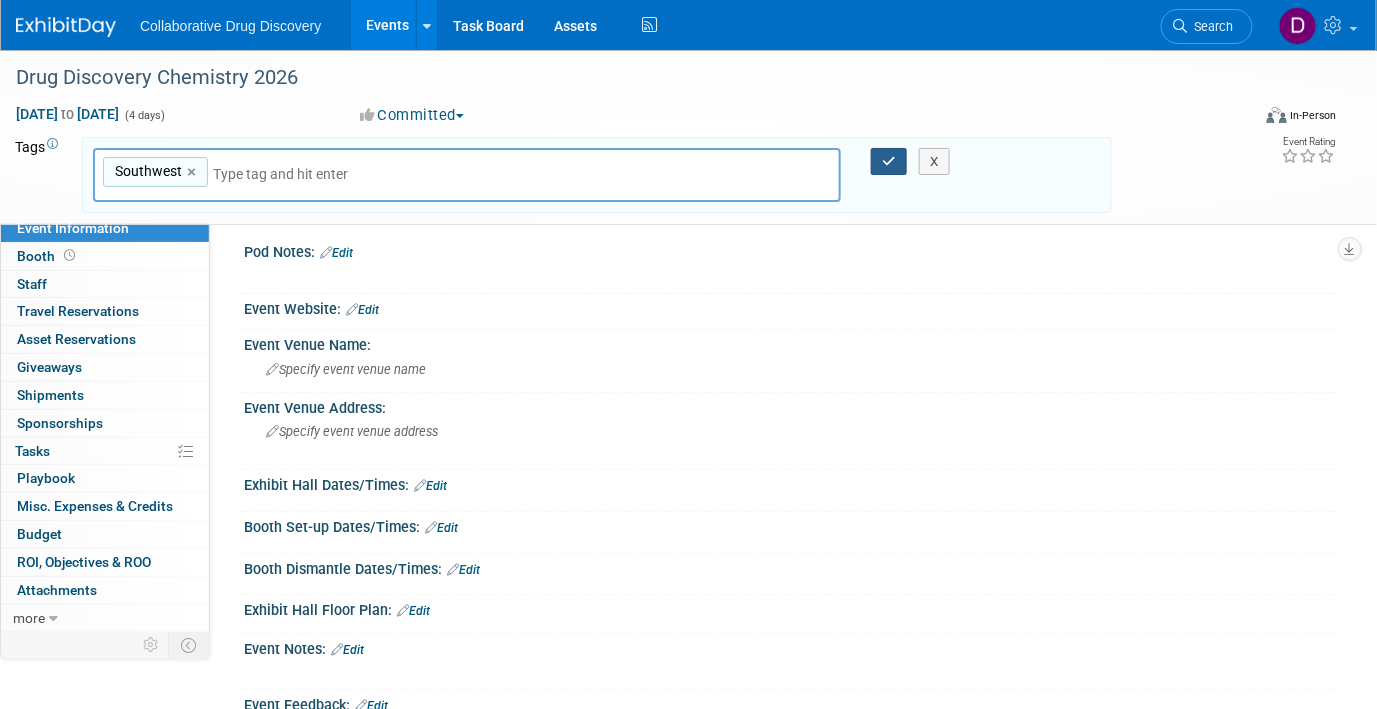 click at bounding box center [889, 162] 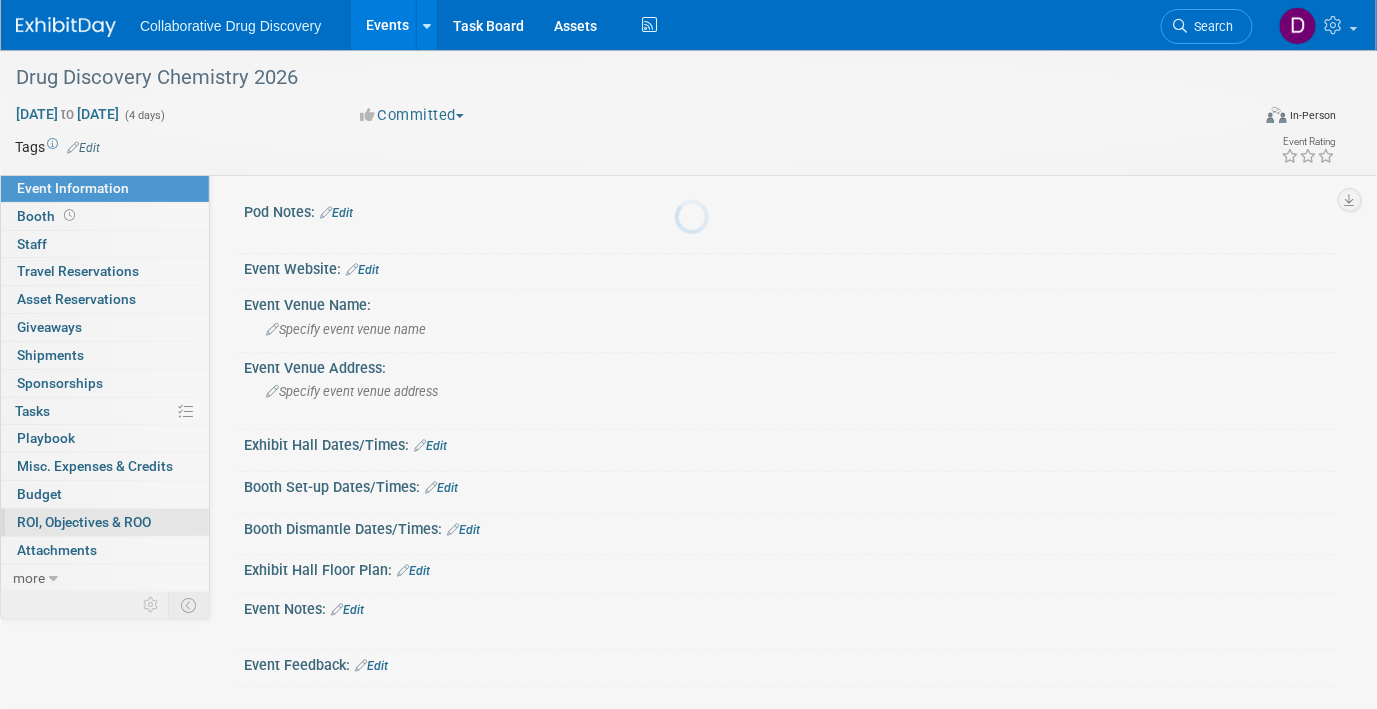 scroll, scrollTop: 191, scrollLeft: 0, axis: vertical 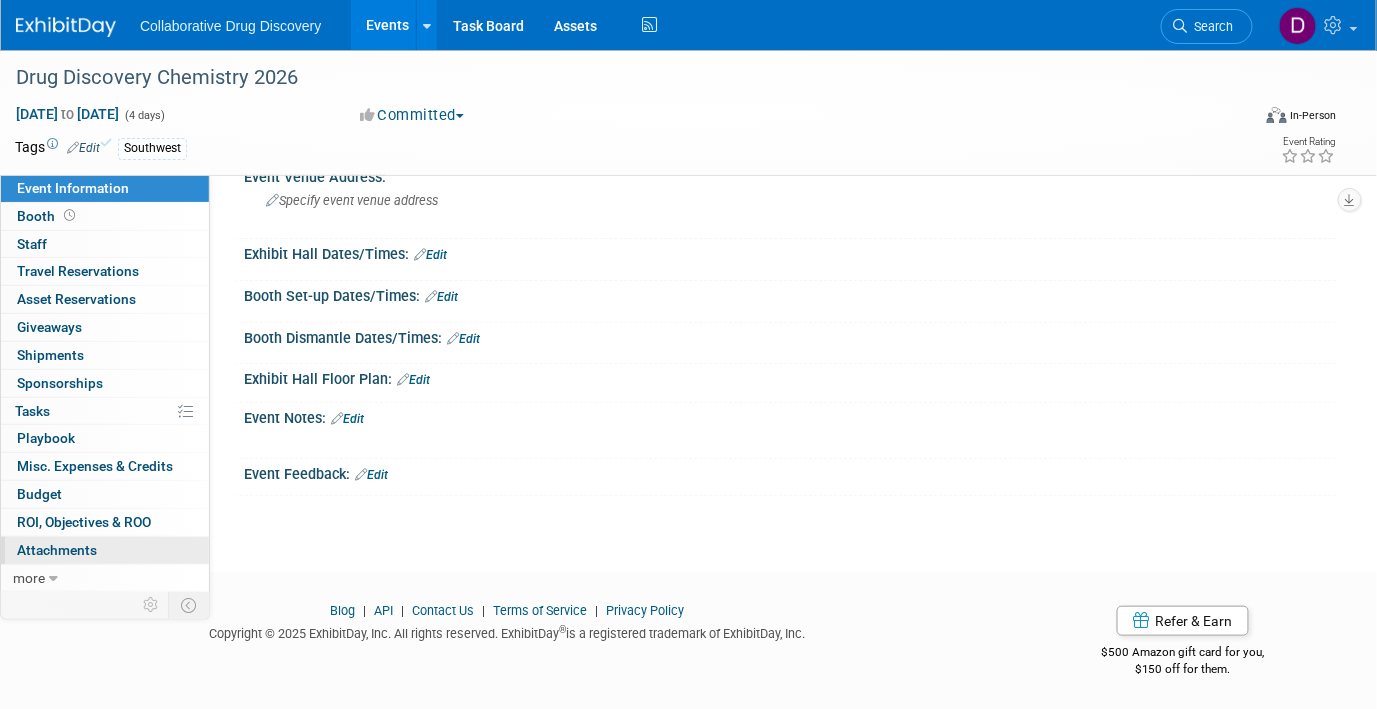 click on "0
Attachments 0" at bounding box center (105, 550) 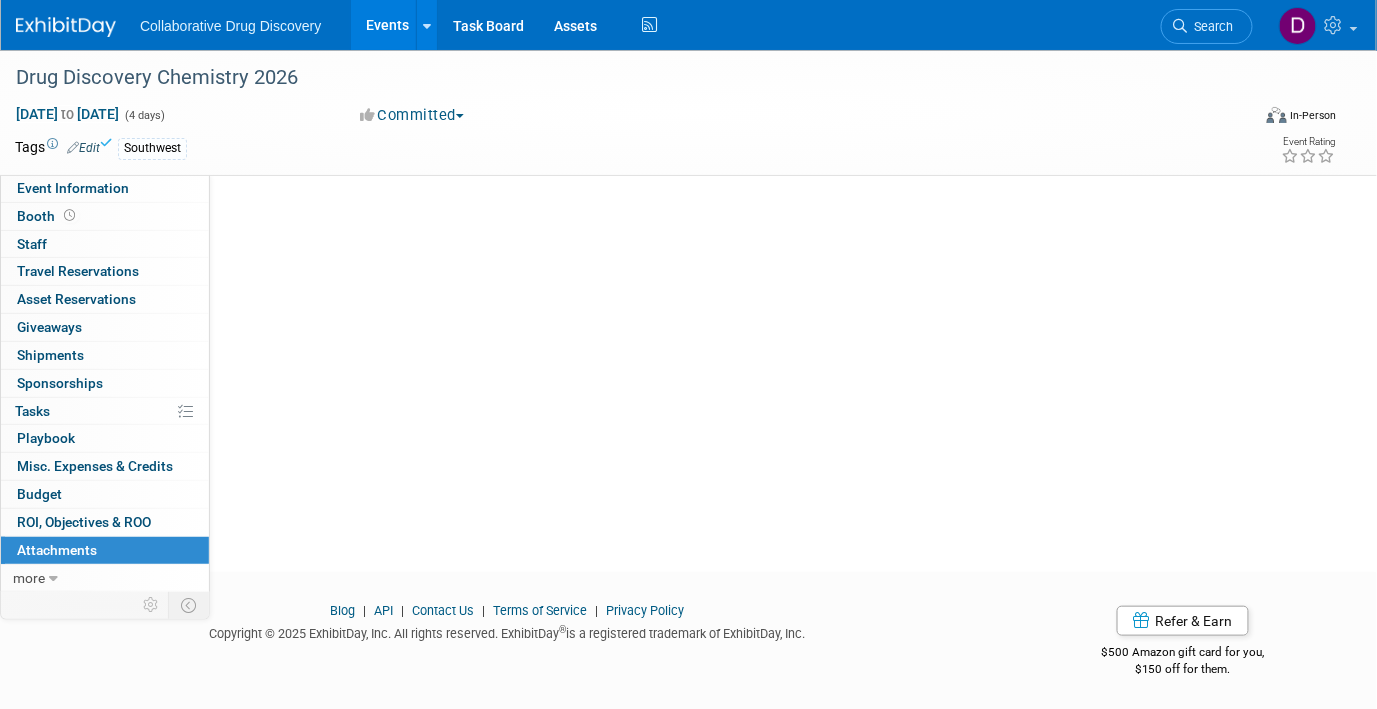 scroll, scrollTop: 0, scrollLeft: 0, axis: both 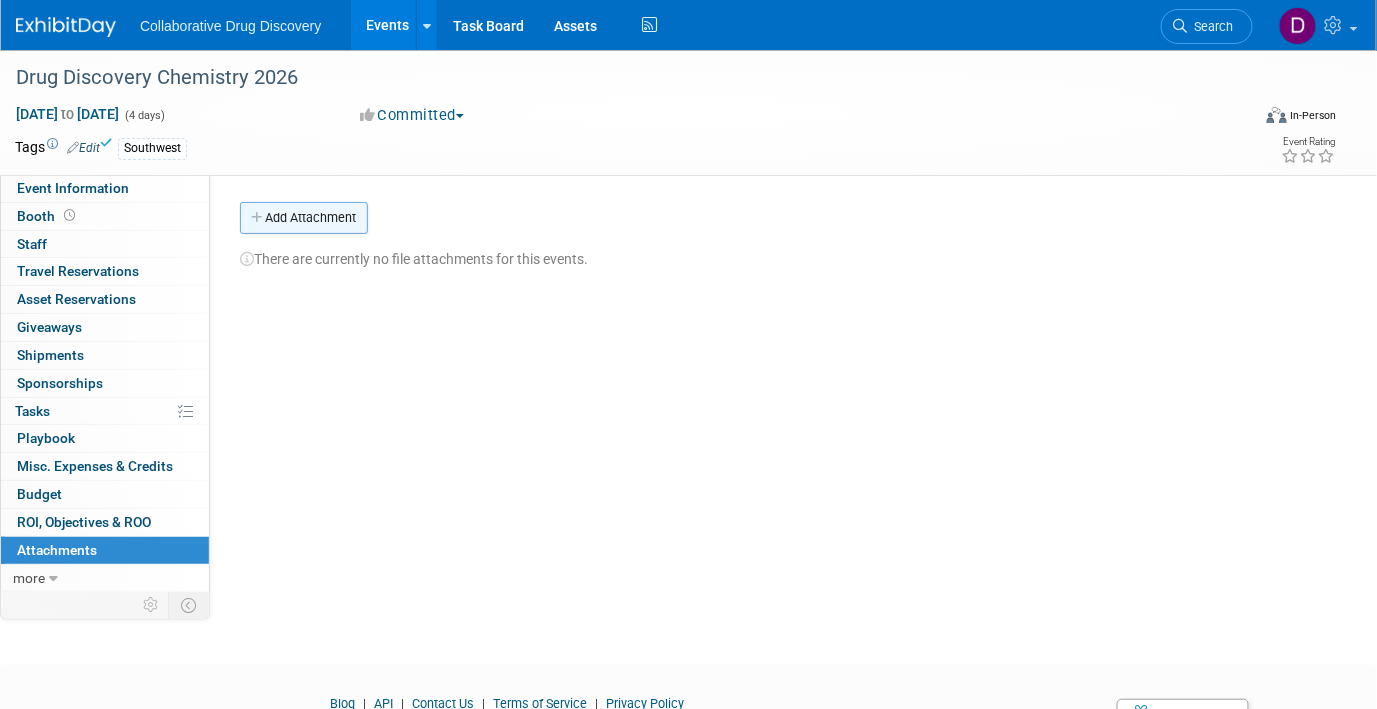 click on "Add Attachment" at bounding box center [304, 218] 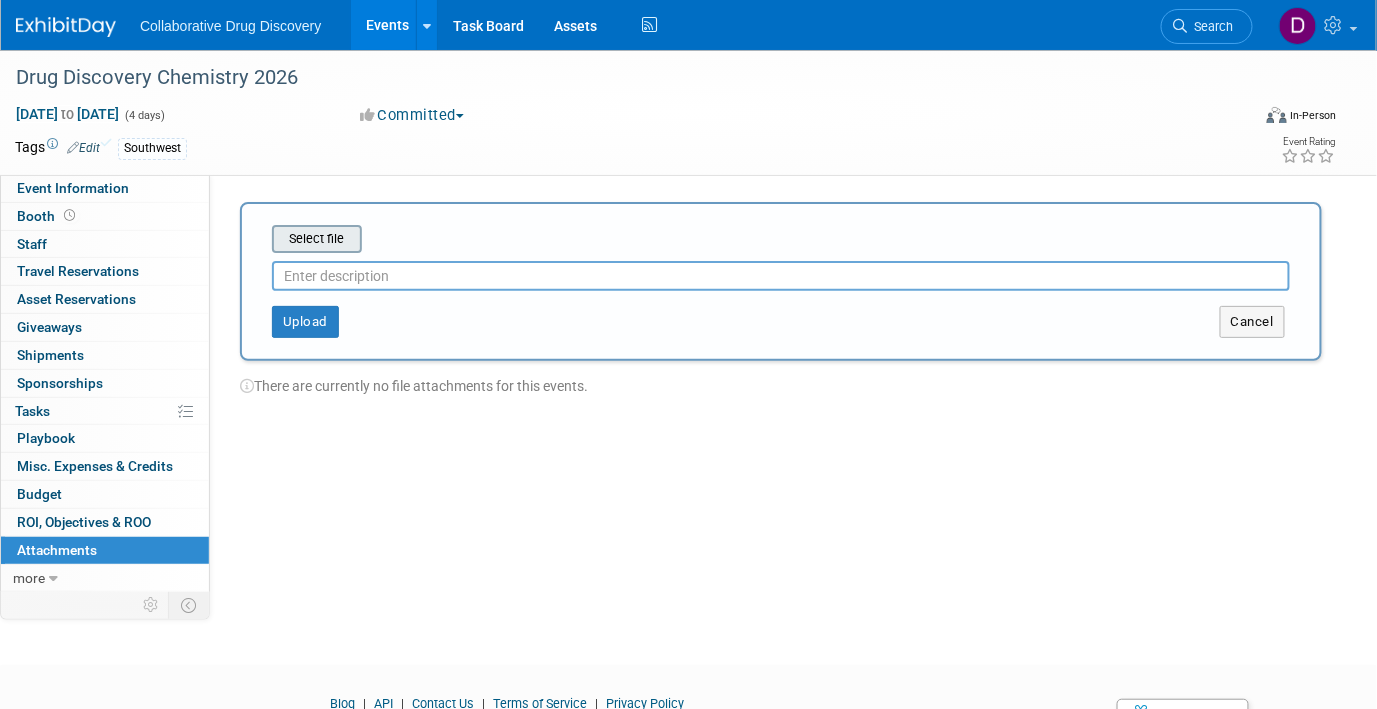 click at bounding box center (241, 239) 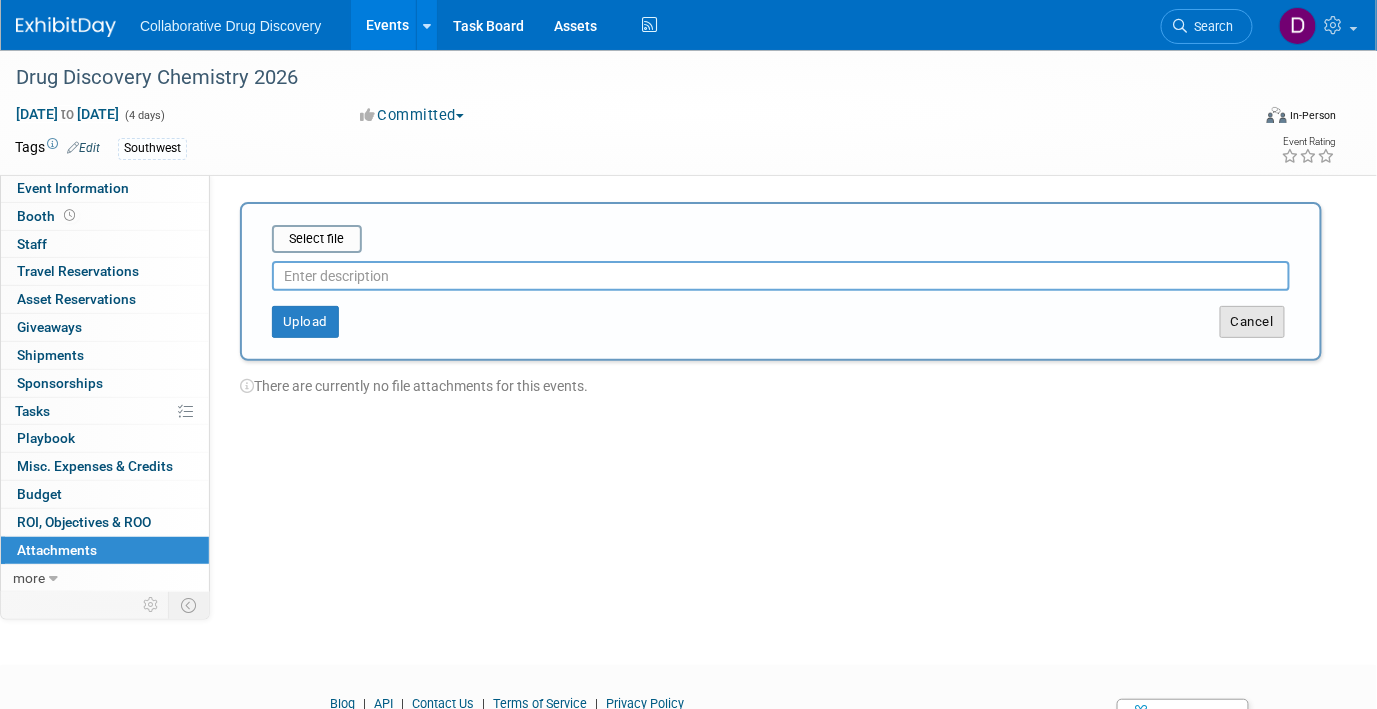 click on "Cancel" at bounding box center [1252, 322] 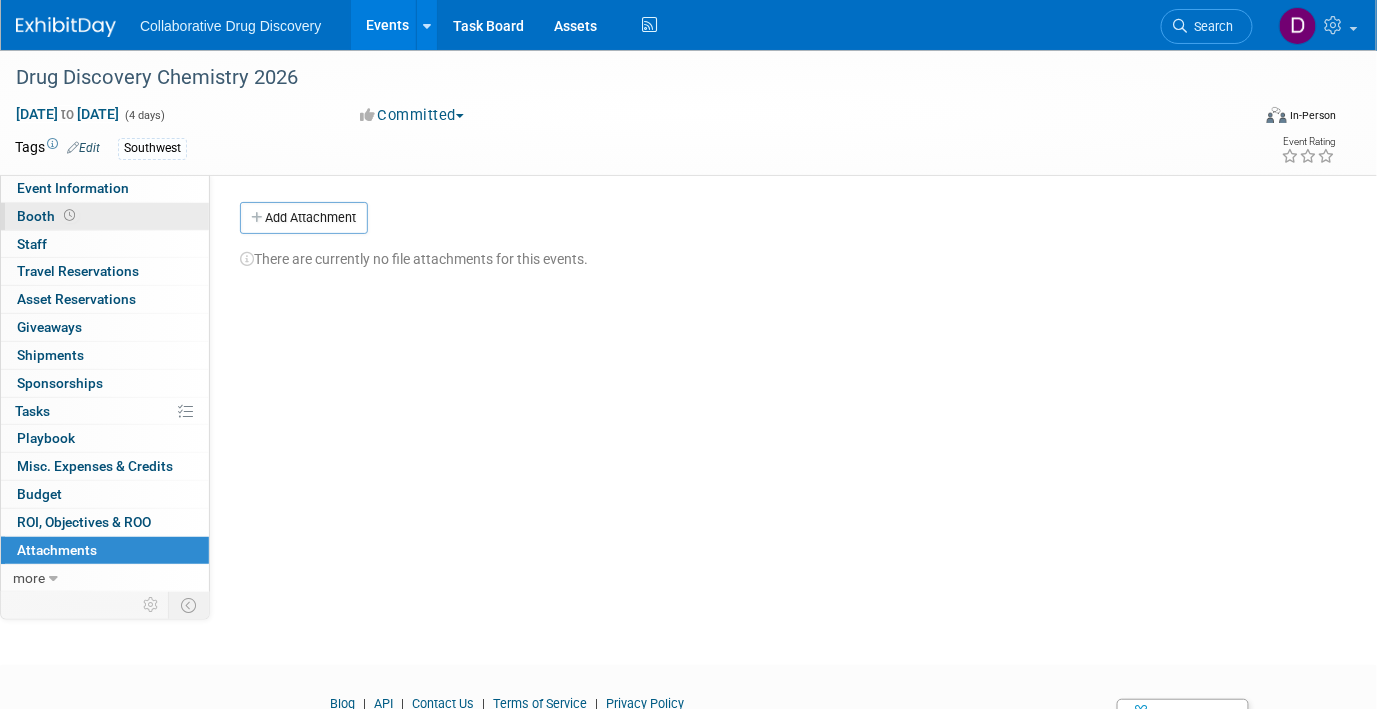 click at bounding box center [69, 215] 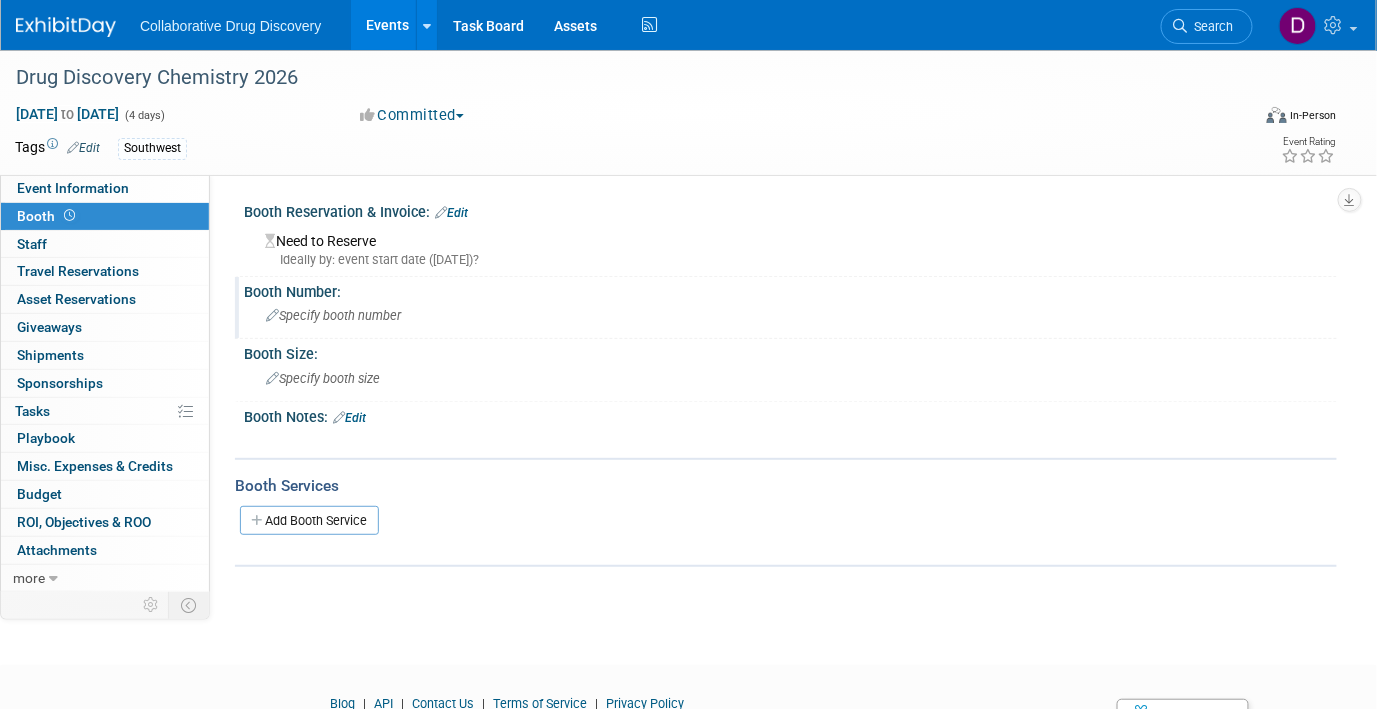 drag, startPoint x: 304, startPoint y: 316, endPoint x: 311, endPoint y: 331, distance: 16.552946 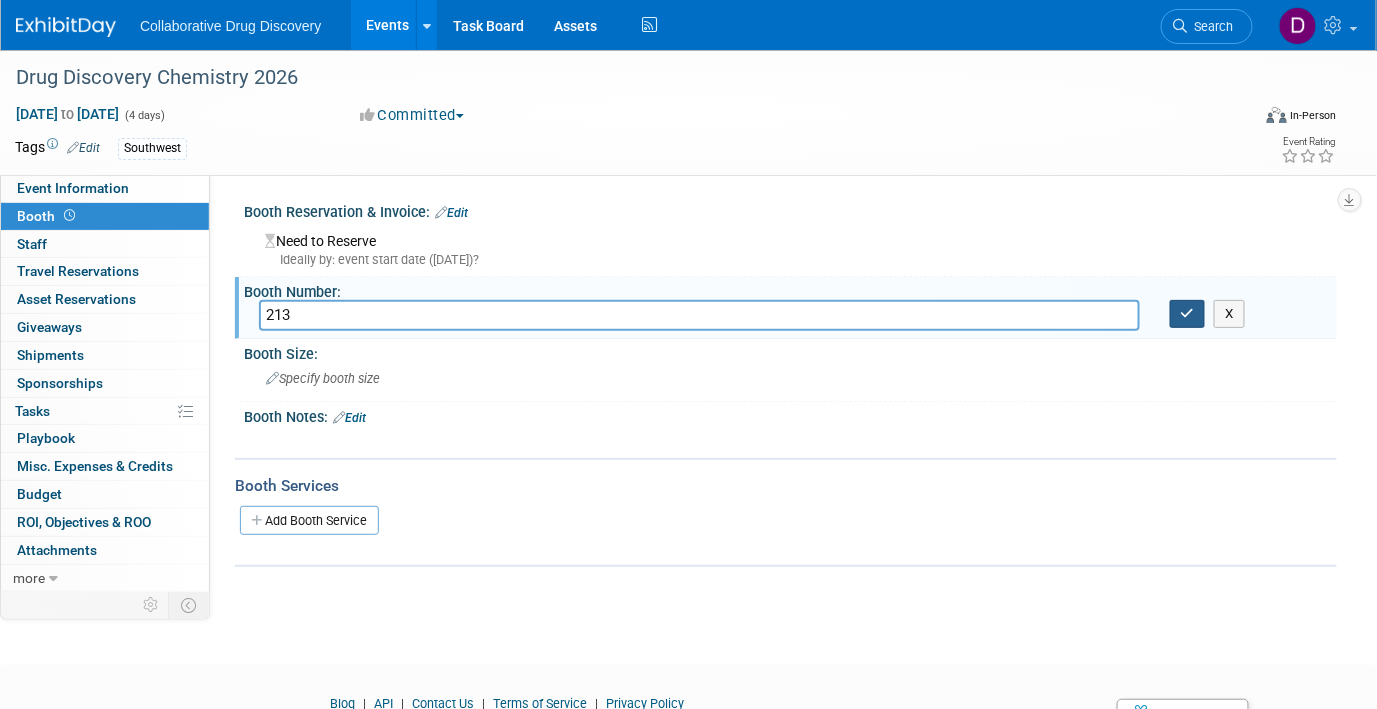 type on "213" 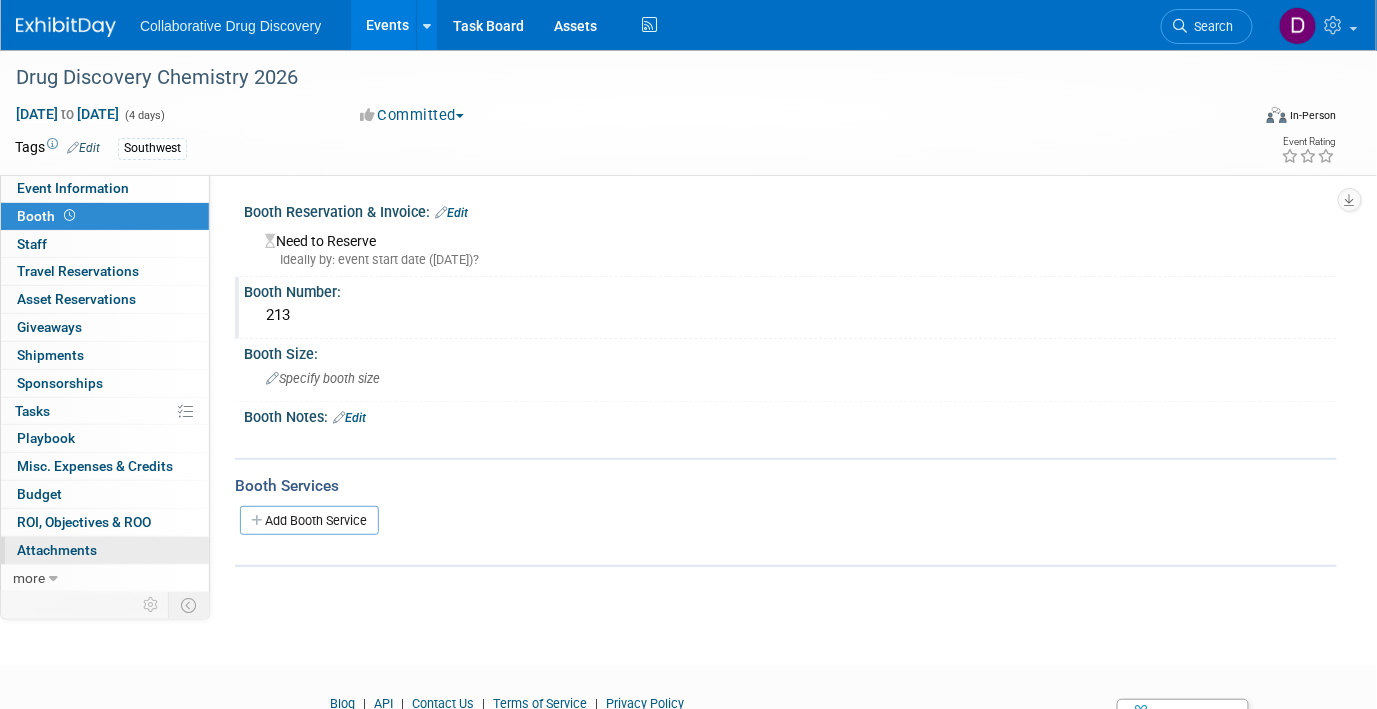 scroll, scrollTop: 96, scrollLeft: 0, axis: vertical 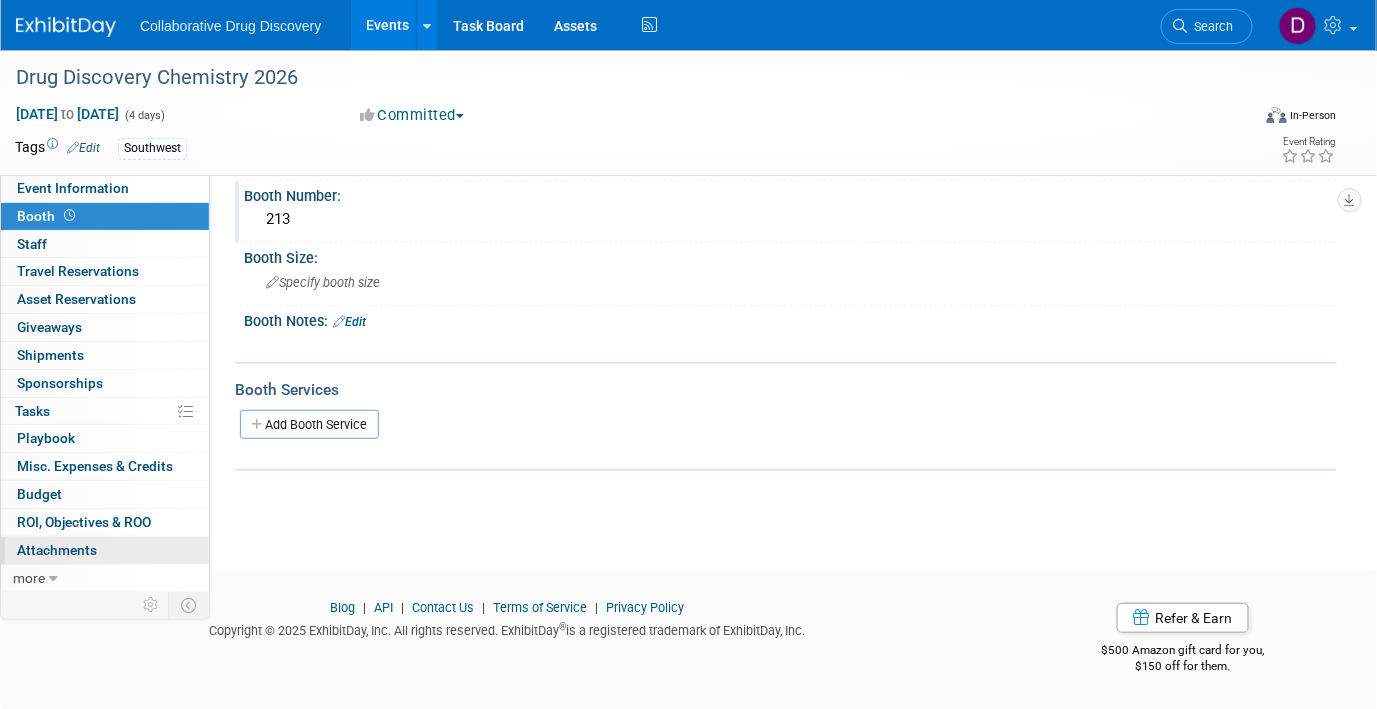 drag, startPoint x: 72, startPoint y: 547, endPoint x: 96, endPoint y: 540, distance: 25 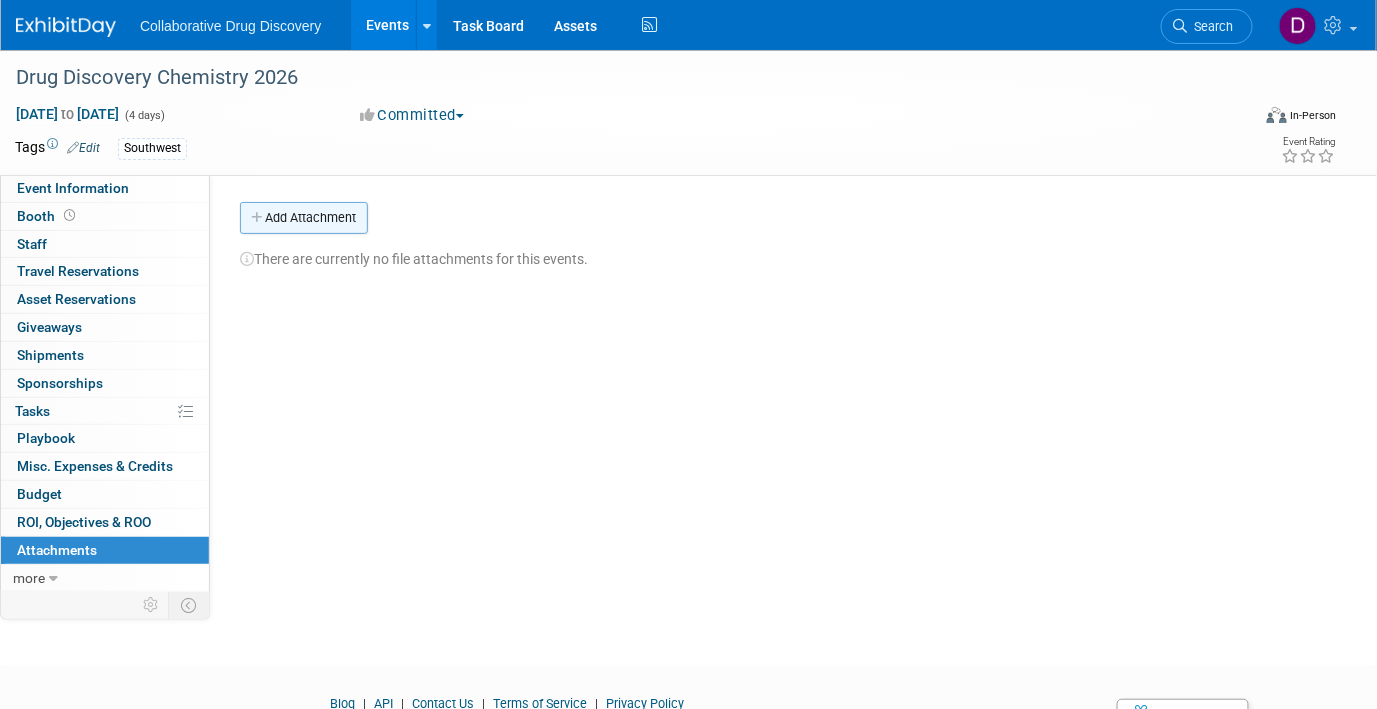 click on "Add Attachment" at bounding box center (304, 218) 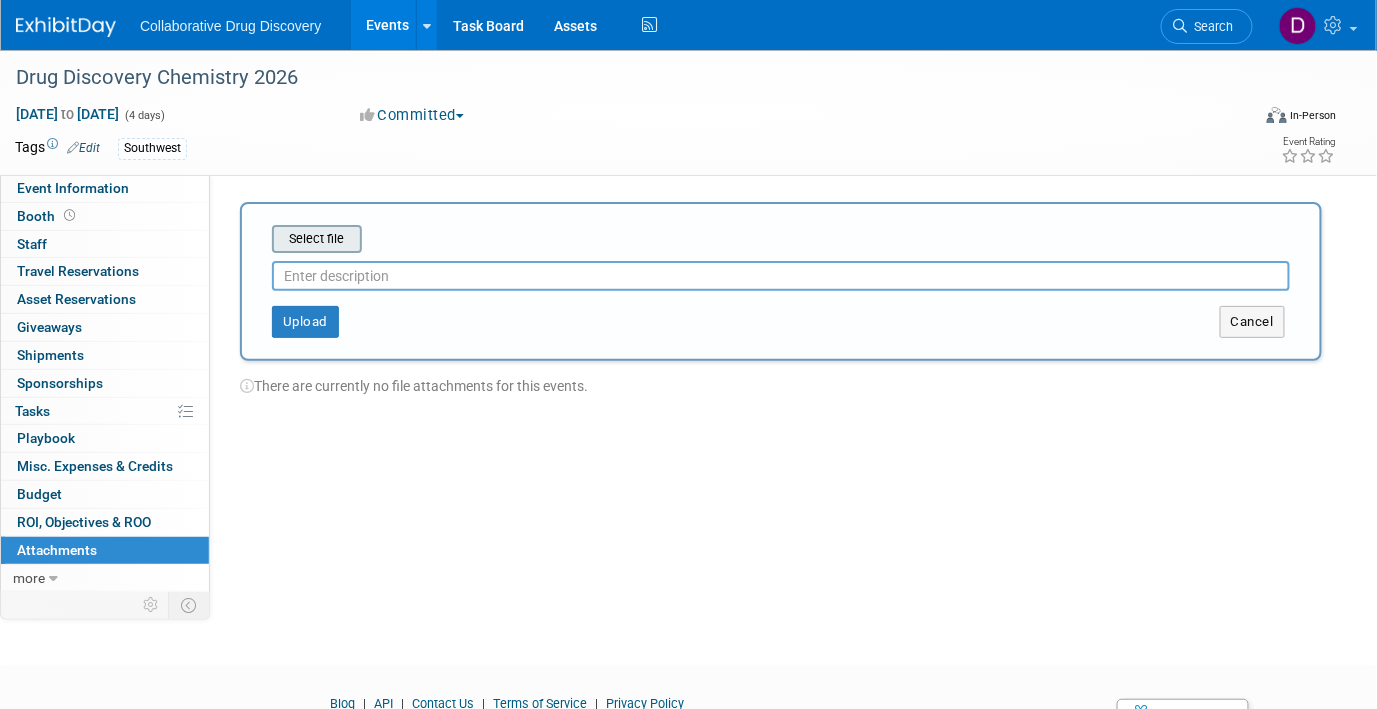 click at bounding box center [241, 239] 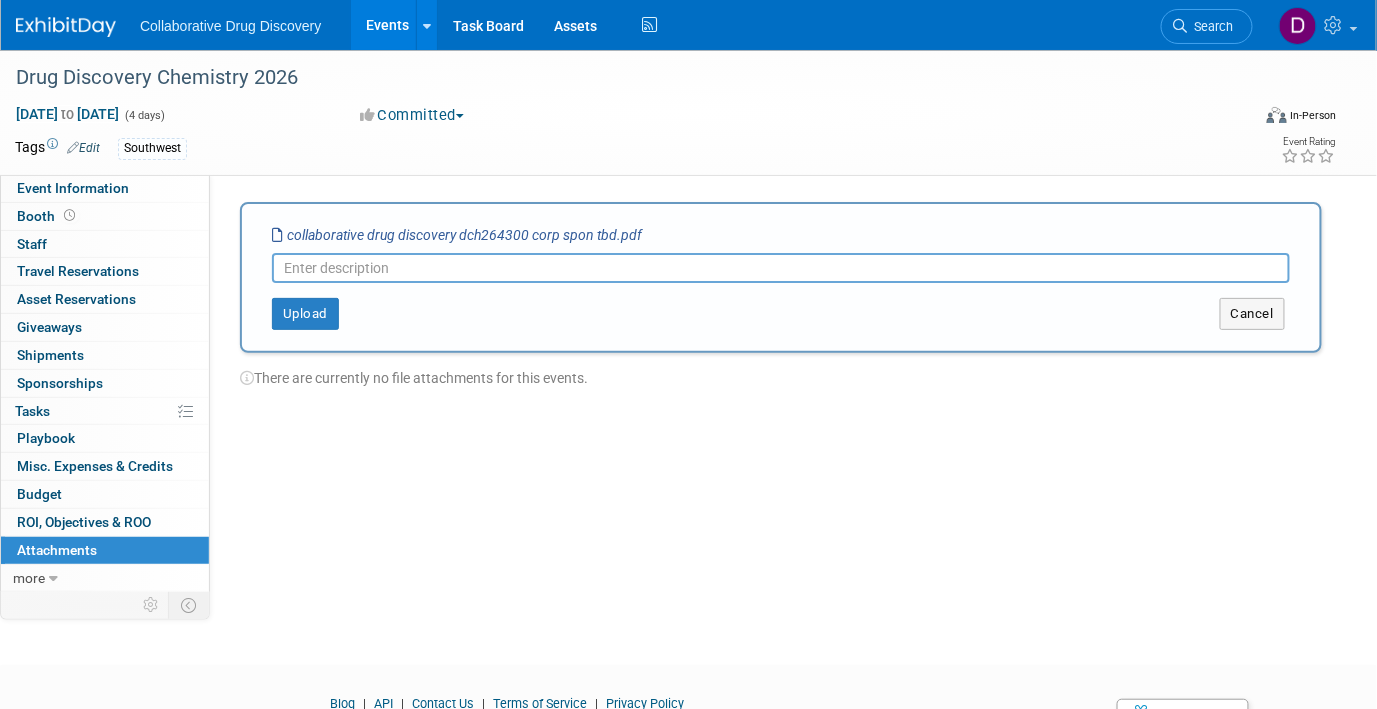 click at bounding box center (781, 268) 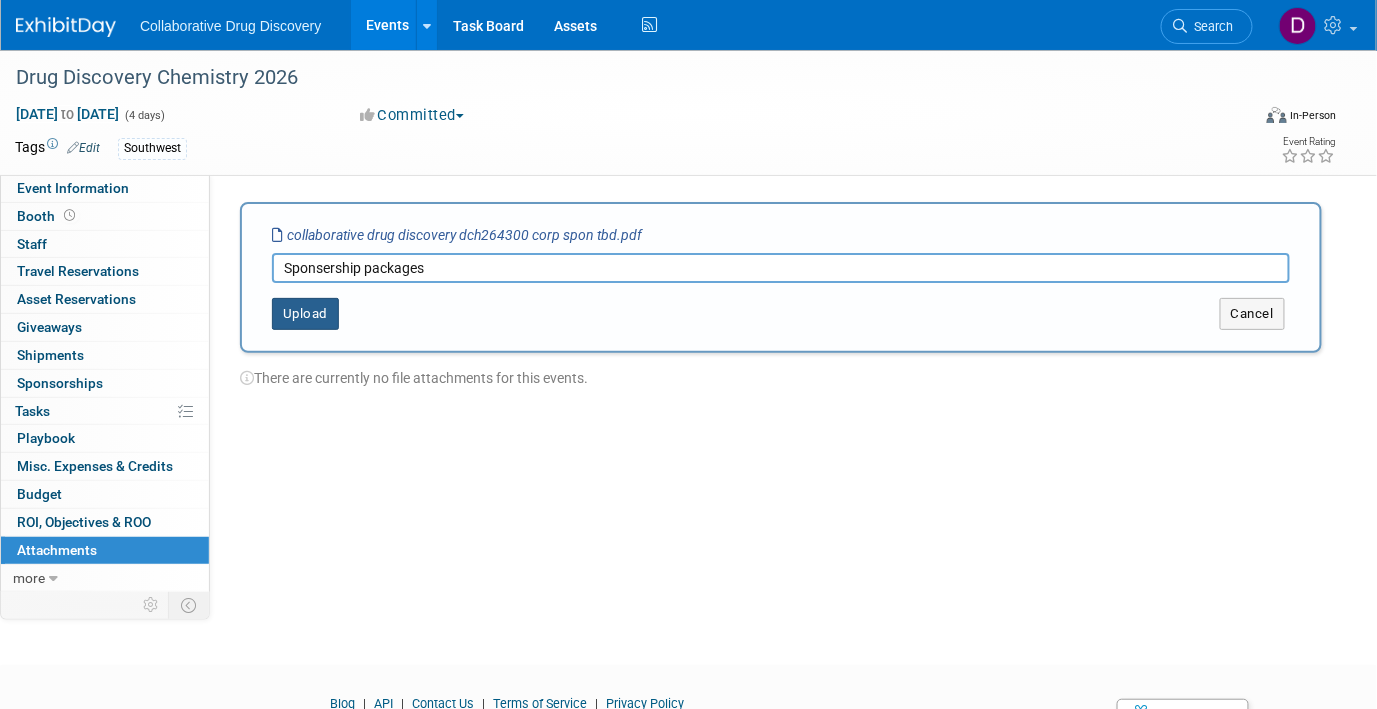 type on "Sponsership packages" 